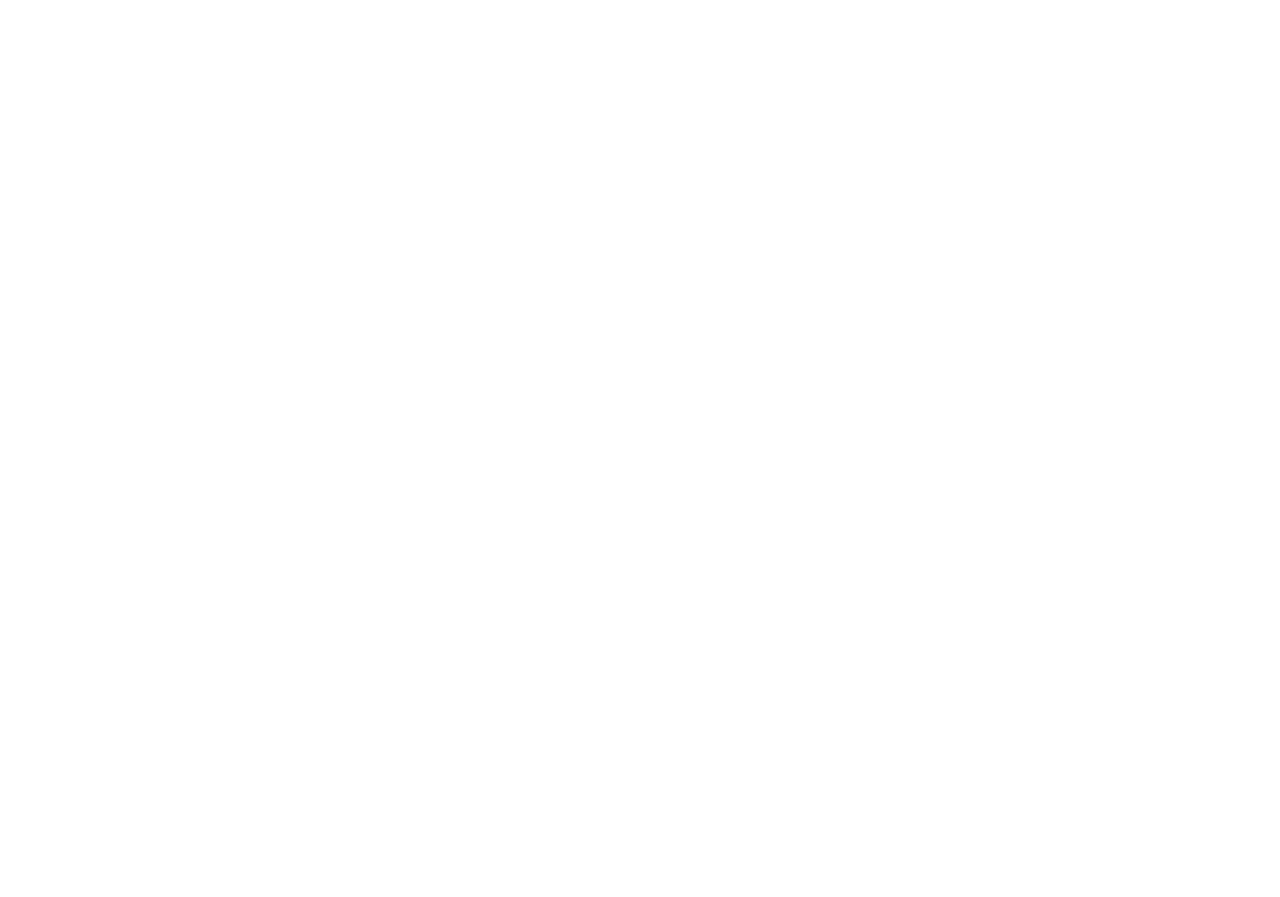 scroll, scrollTop: 0, scrollLeft: 0, axis: both 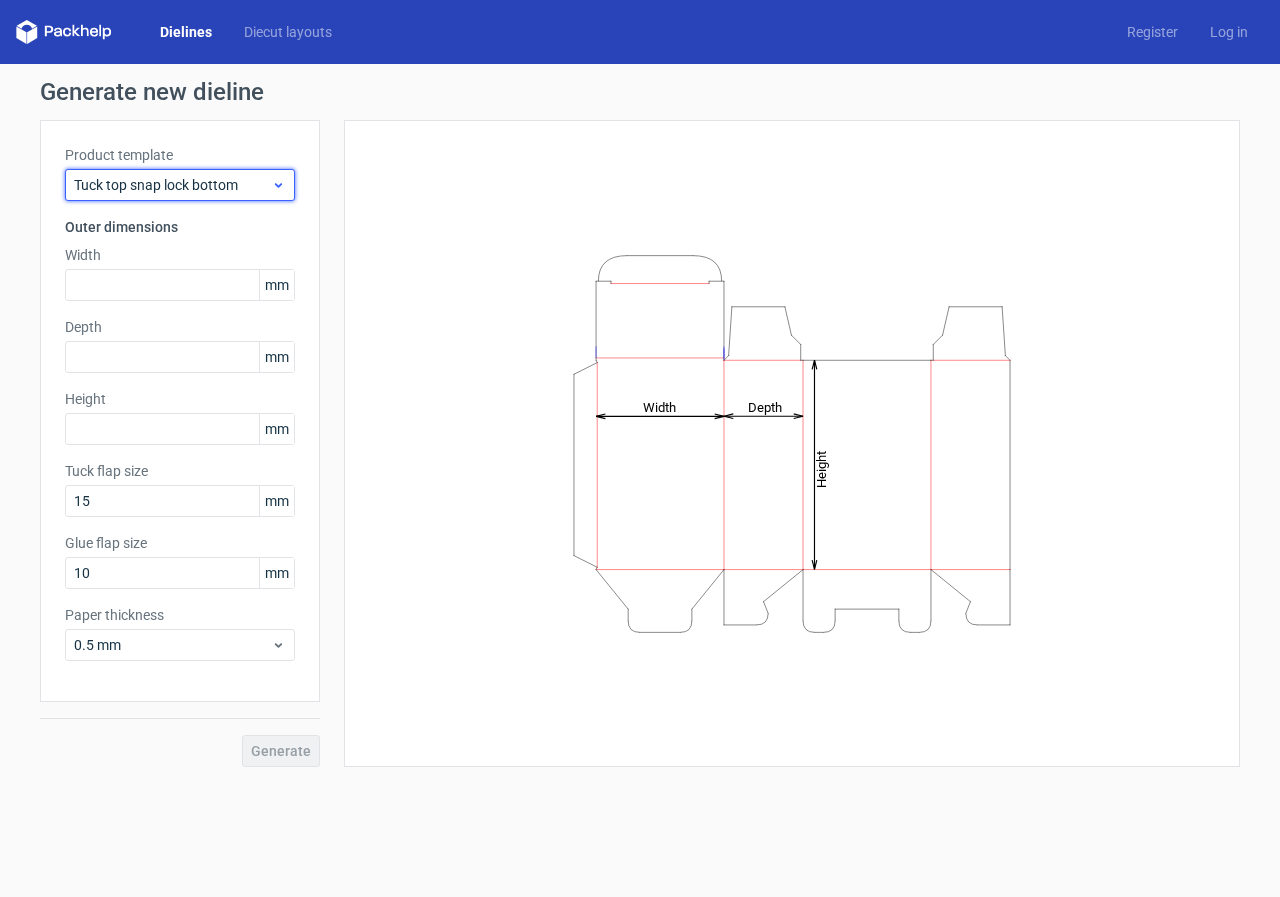 click on "Tuck top snap lock bottom" at bounding box center (172, 185) 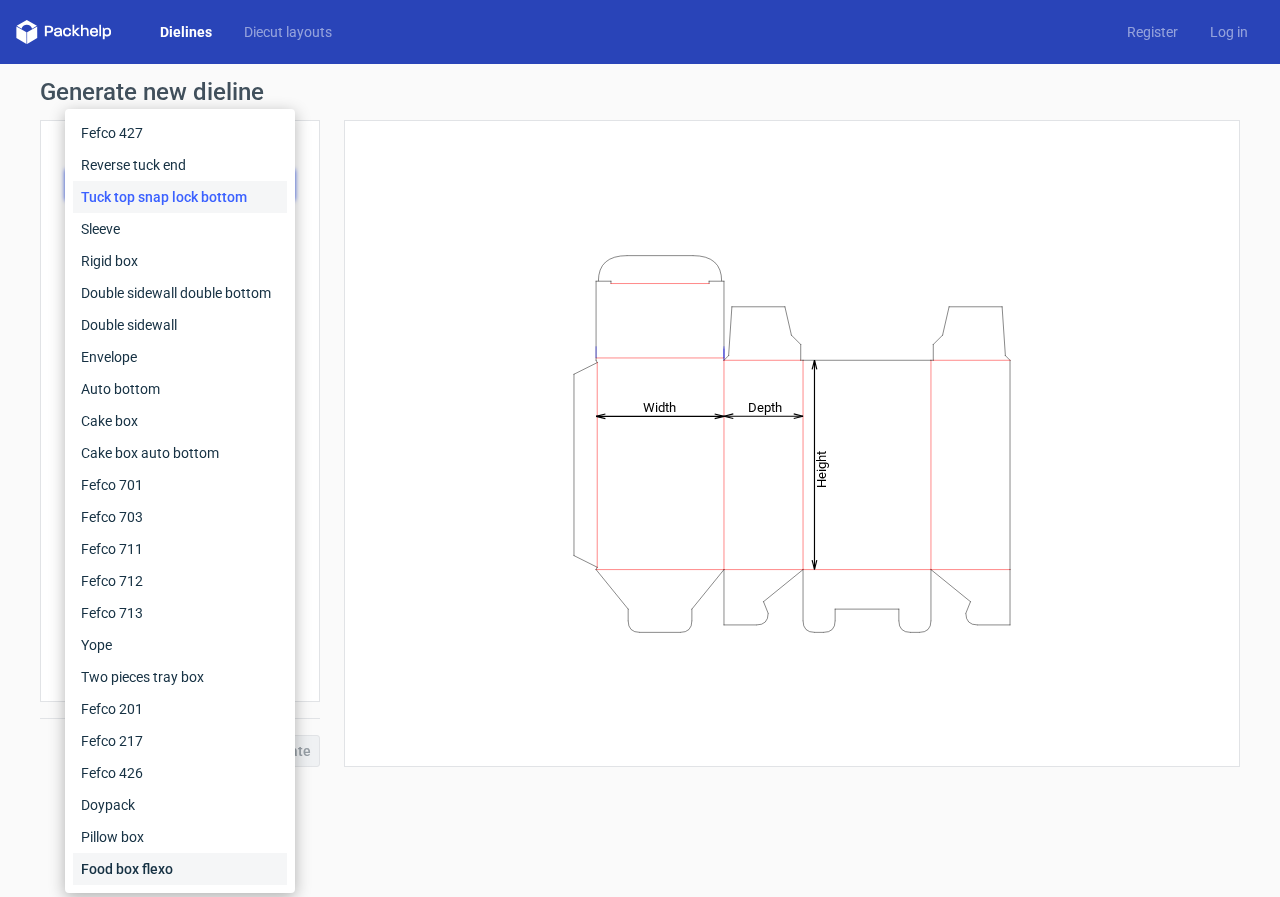 click on "Food box flexo" at bounding box center (180, 869) 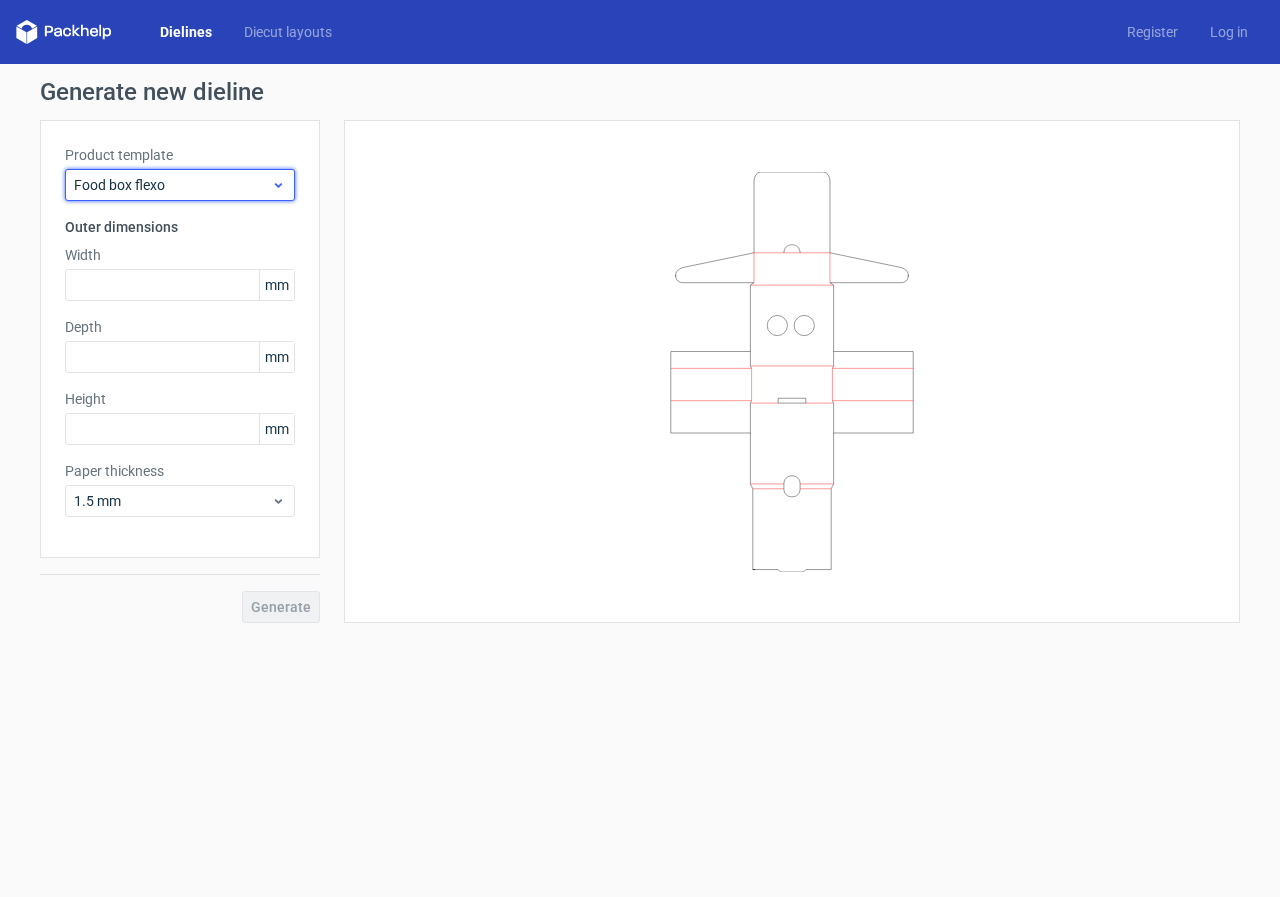 click on "Food box flexo" at bounding box center (180, 185) 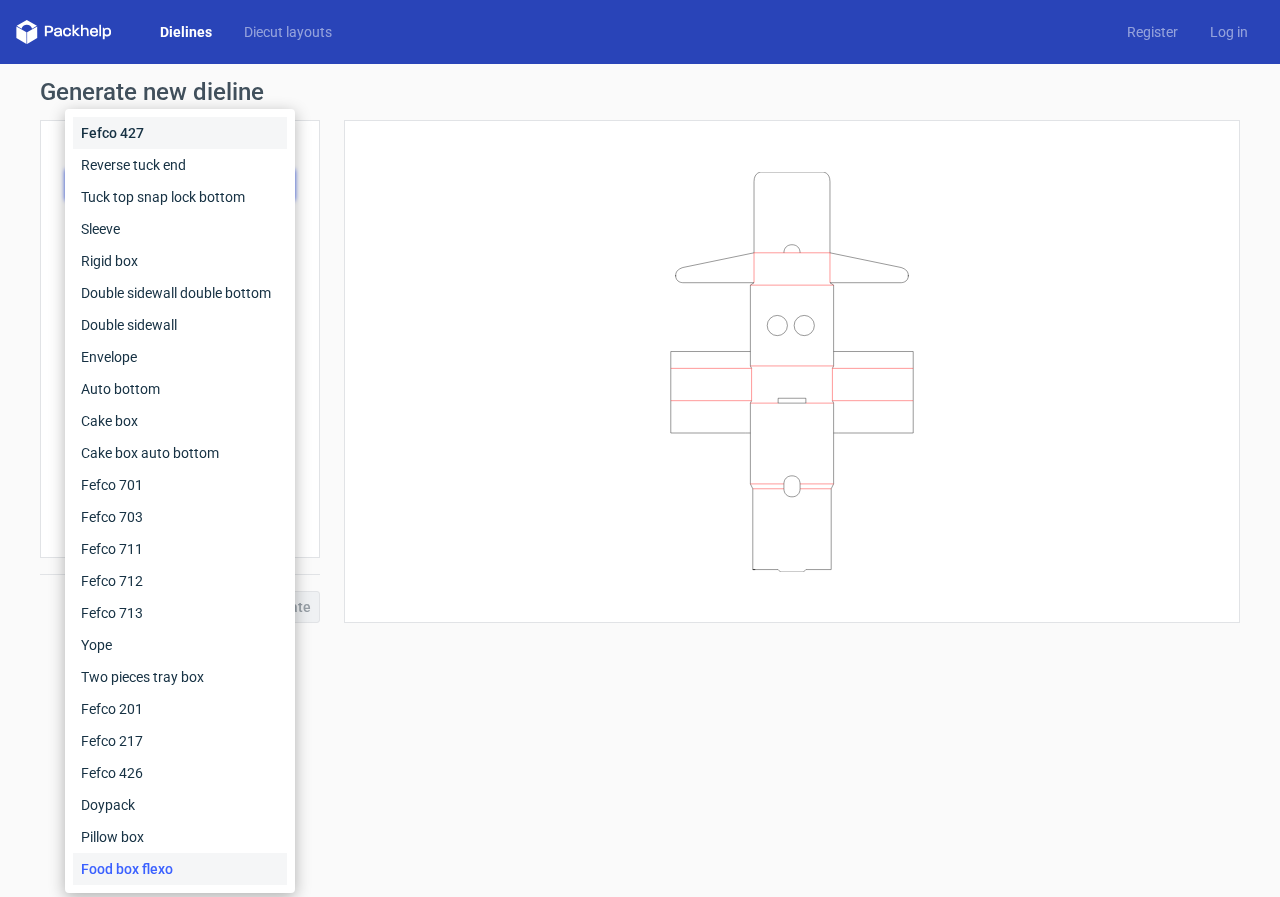 click on "Fefco 427" at bounding box center [180, 133] 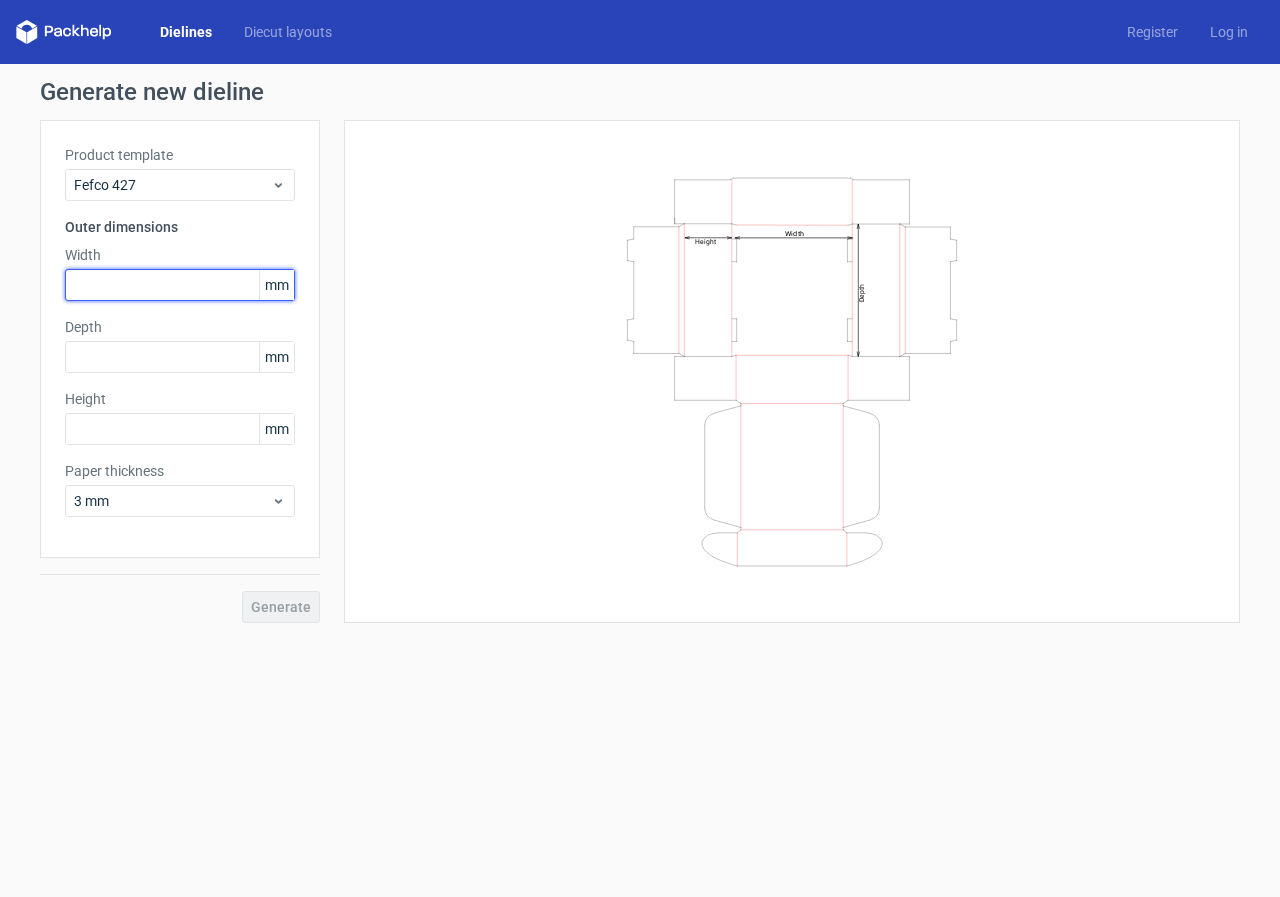 click at bounding box center (180, 285) 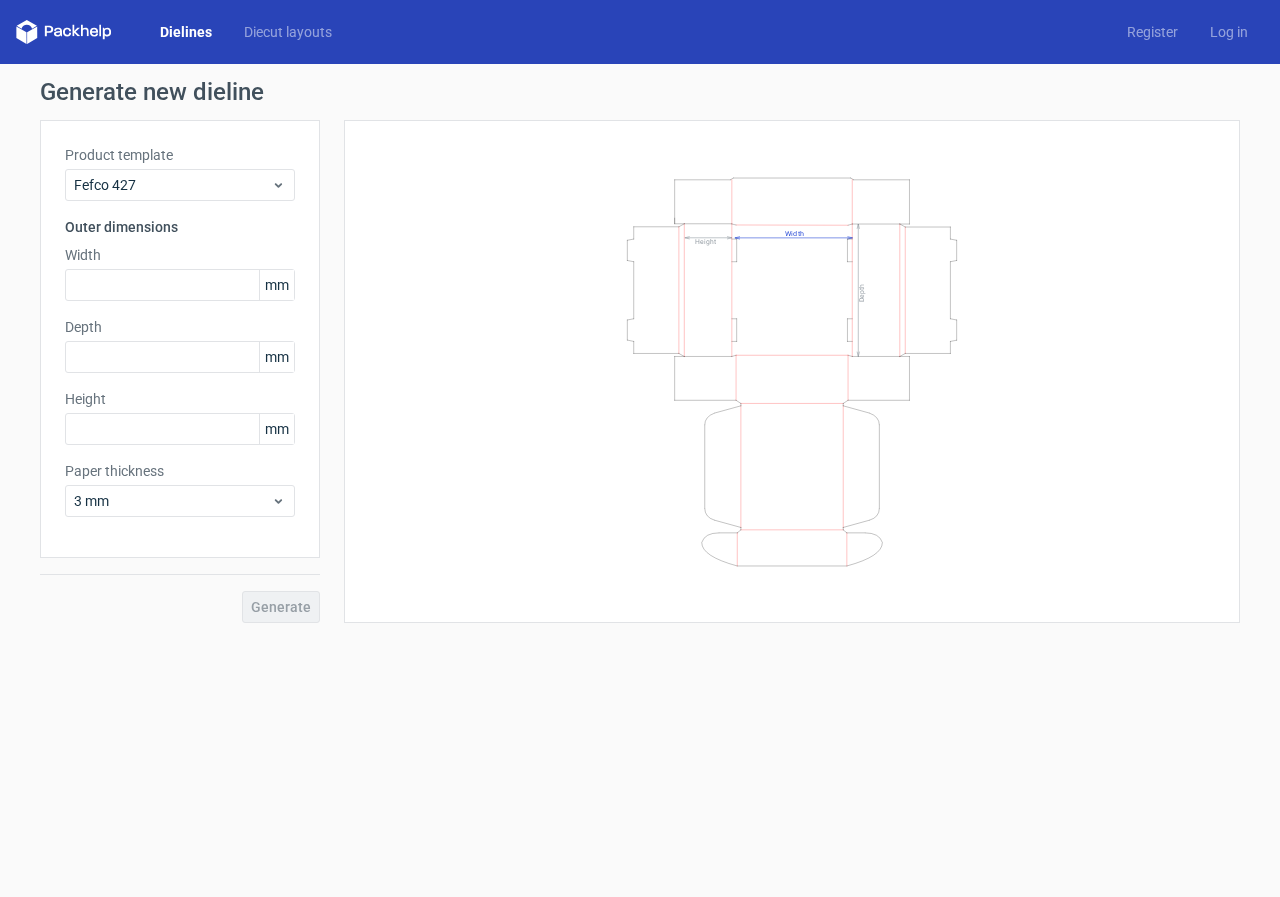 click on "mm" at bounding box center [276, 285] 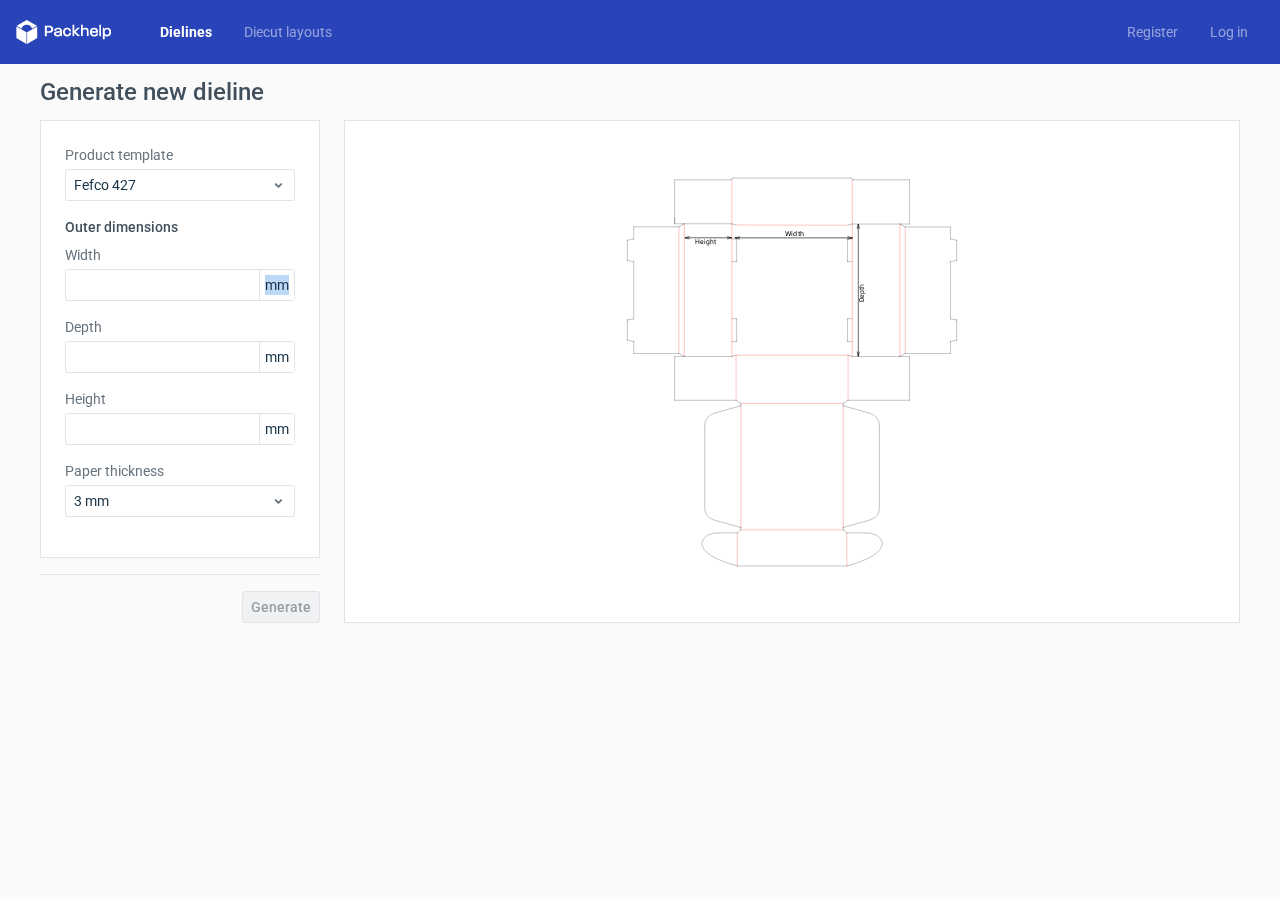 click on "mm" at bounding box center (276, 285) 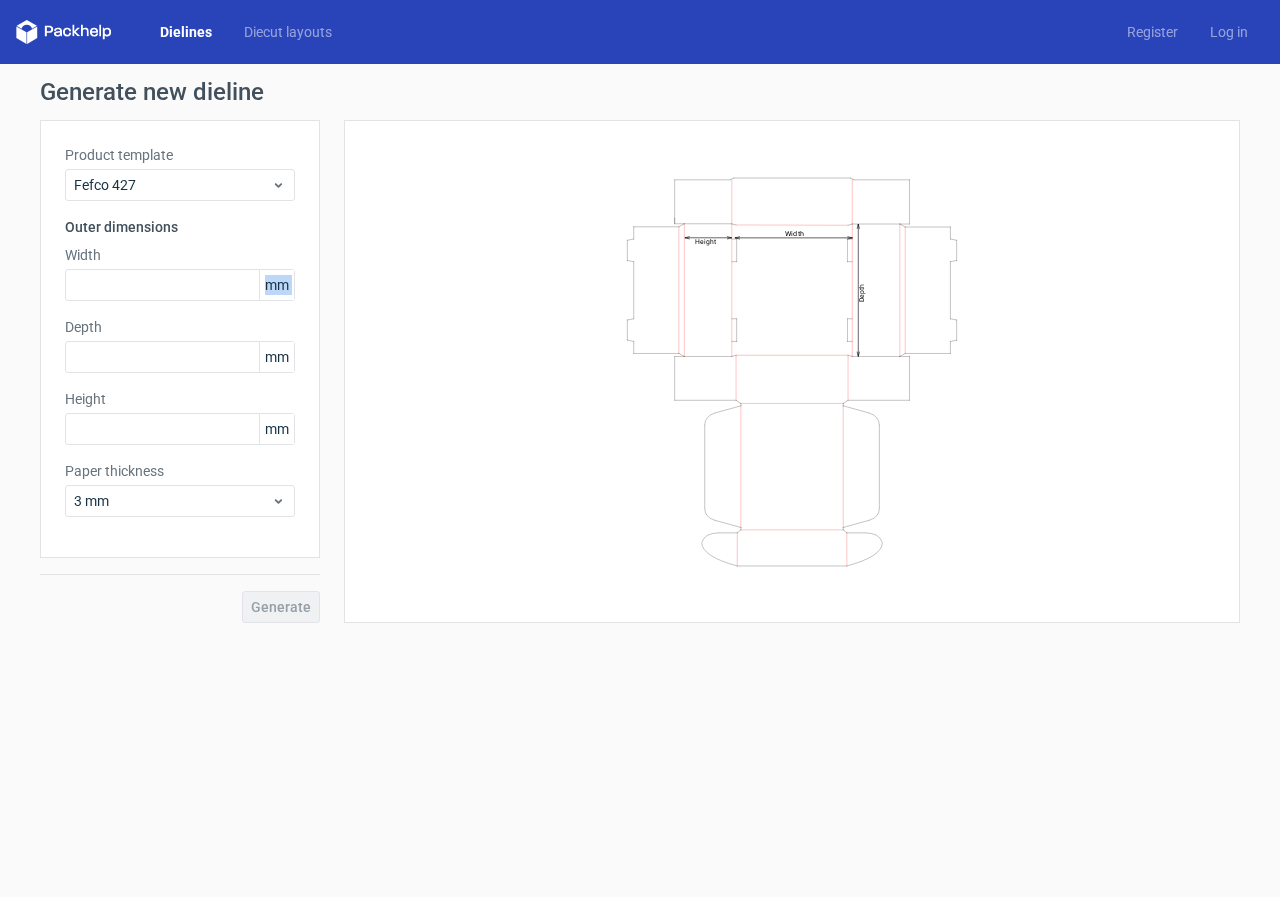 click on "mm" at bounding box center [276, 285] 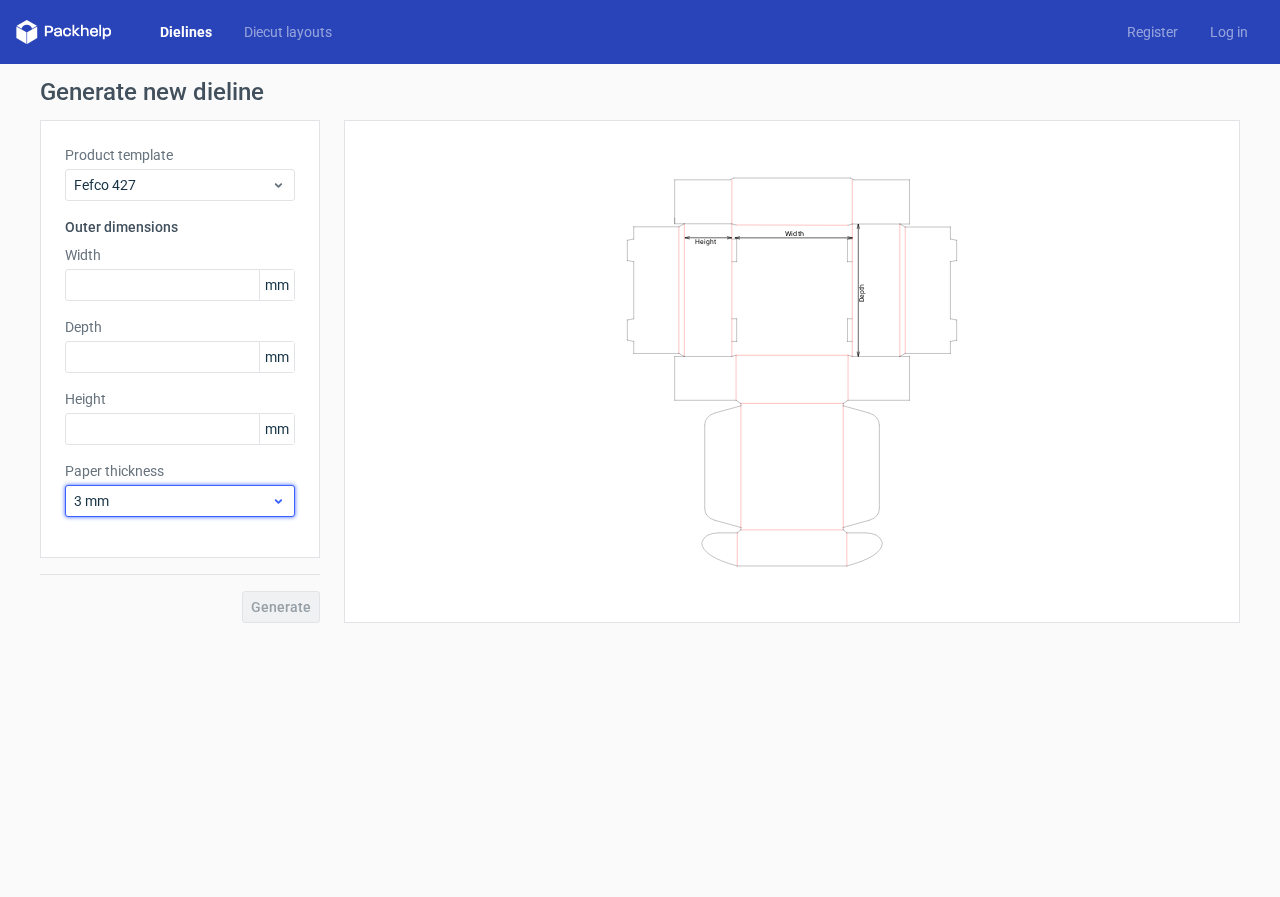 click on "3 mm" at bounding box center [172, 501] 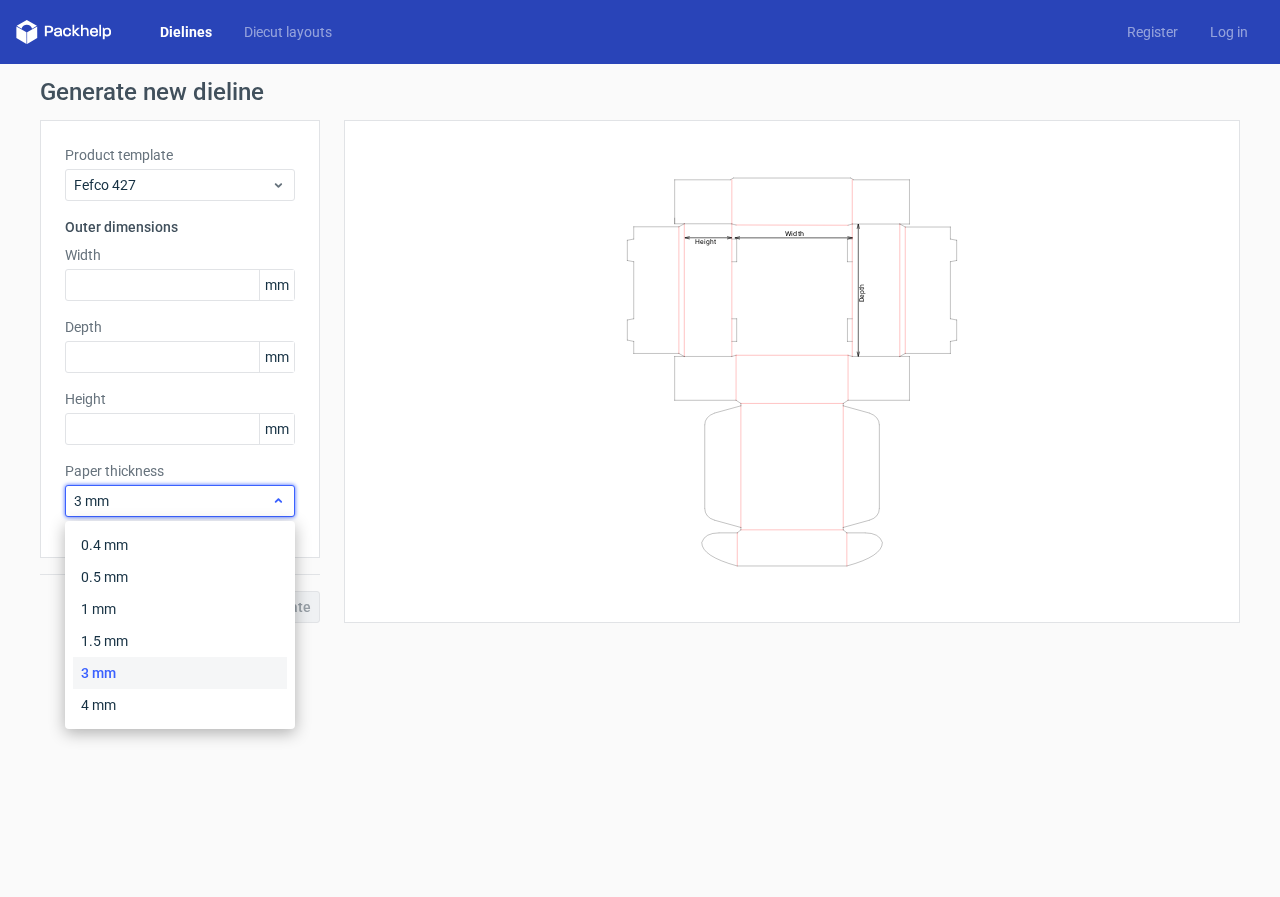 click on "3 mm" at bounding box center (172, 501) 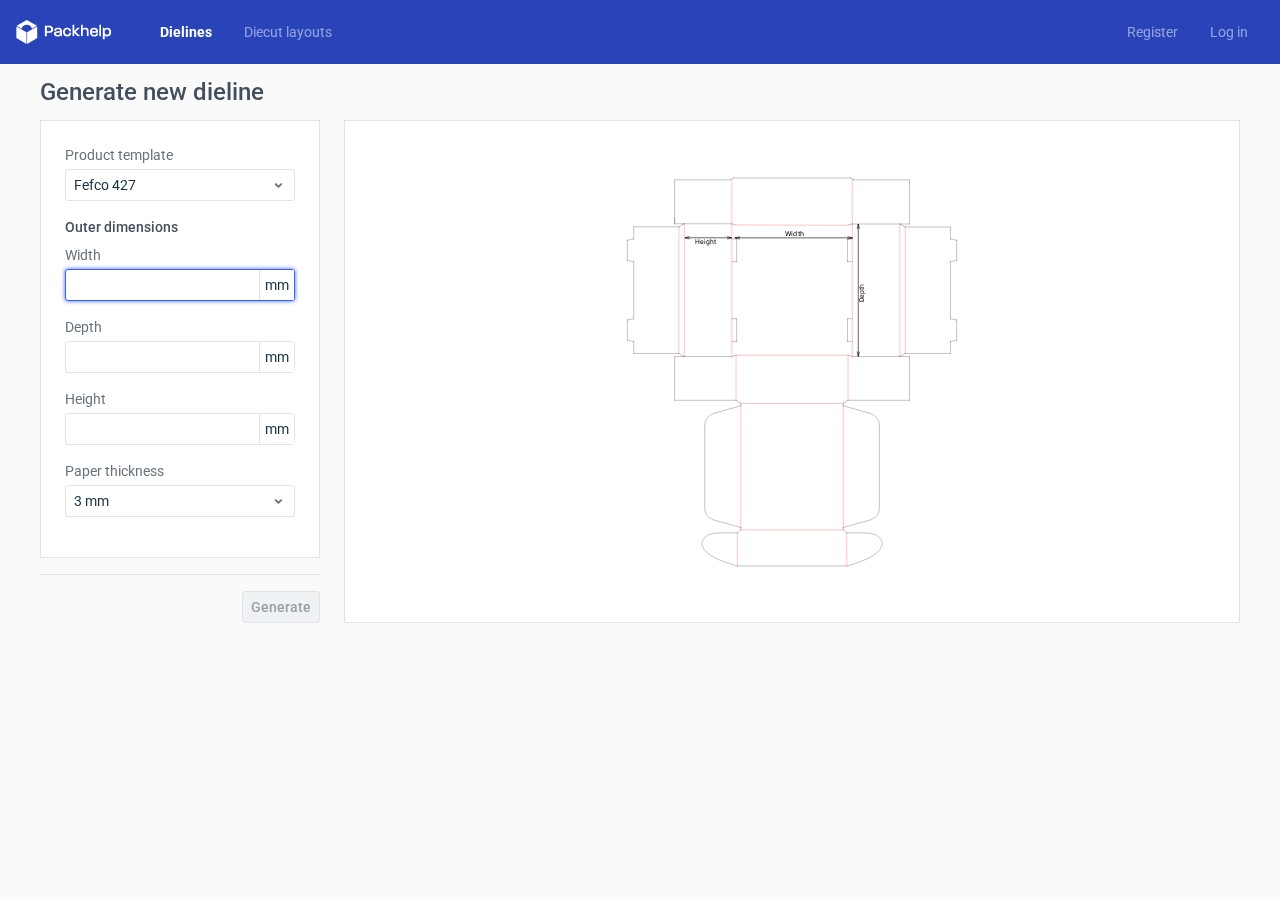 click at bounding box center (180, 285) 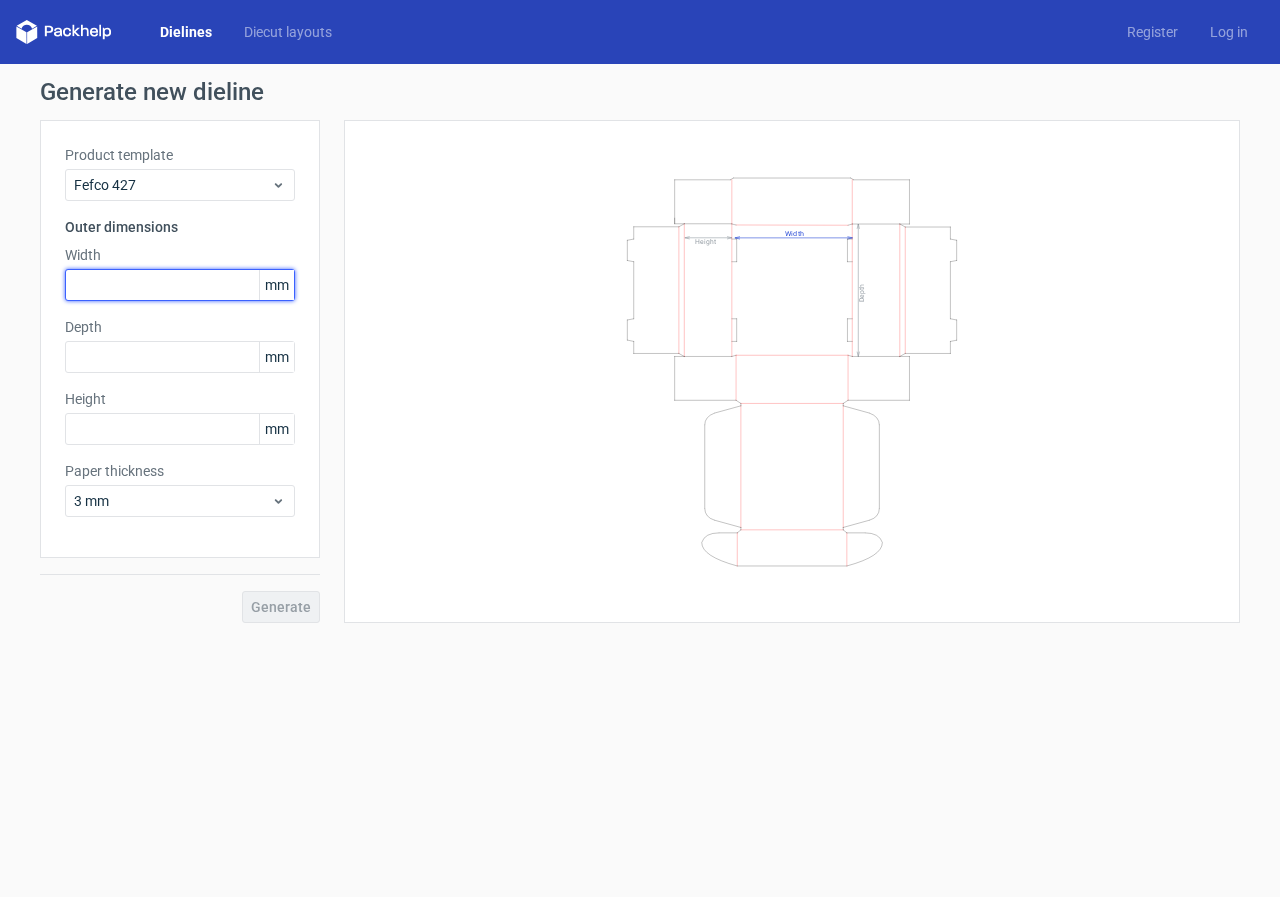 click at bounding box center (180, 285) 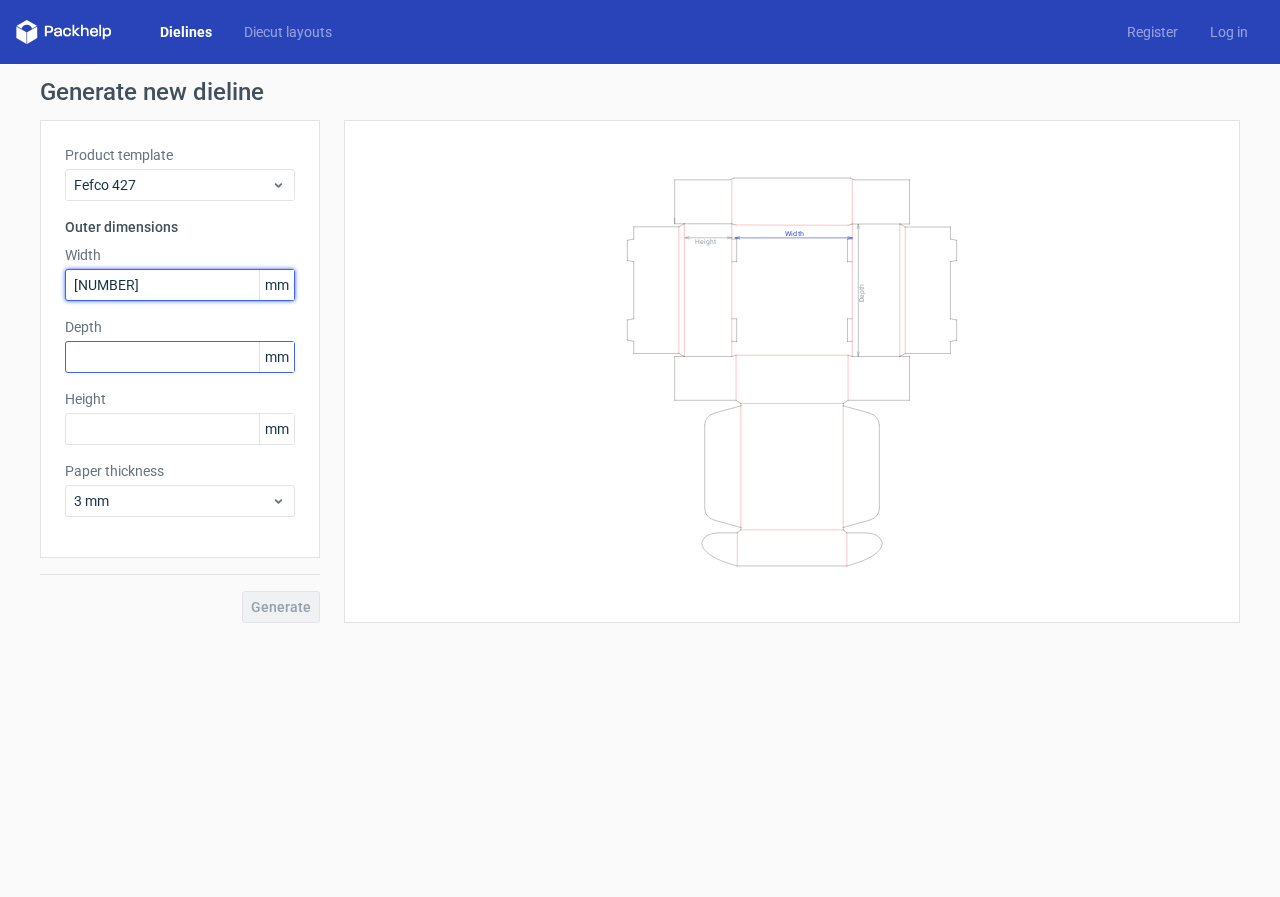 type on "[NUMBER]" 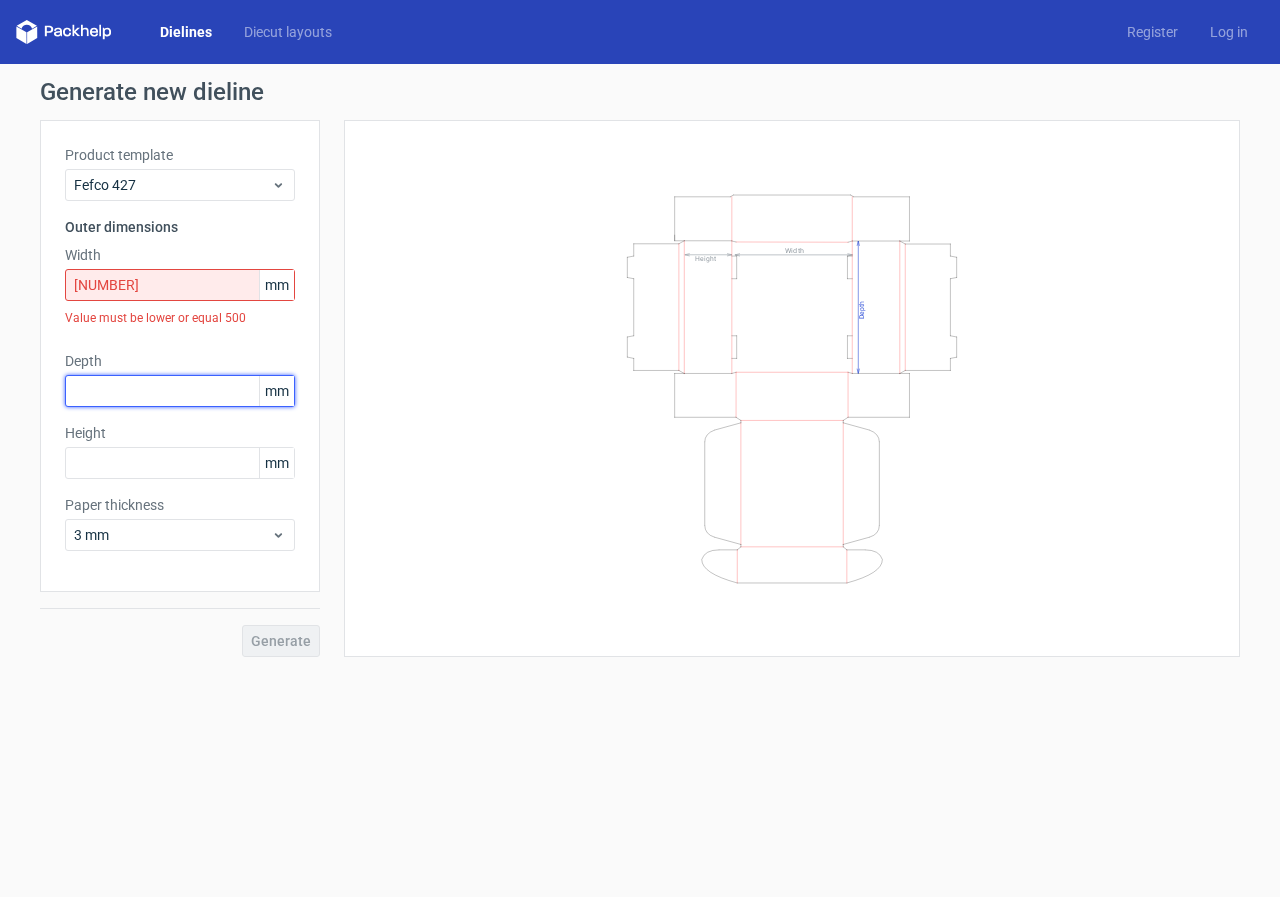 click on "Depth mm" at bounding box center (180, 379) 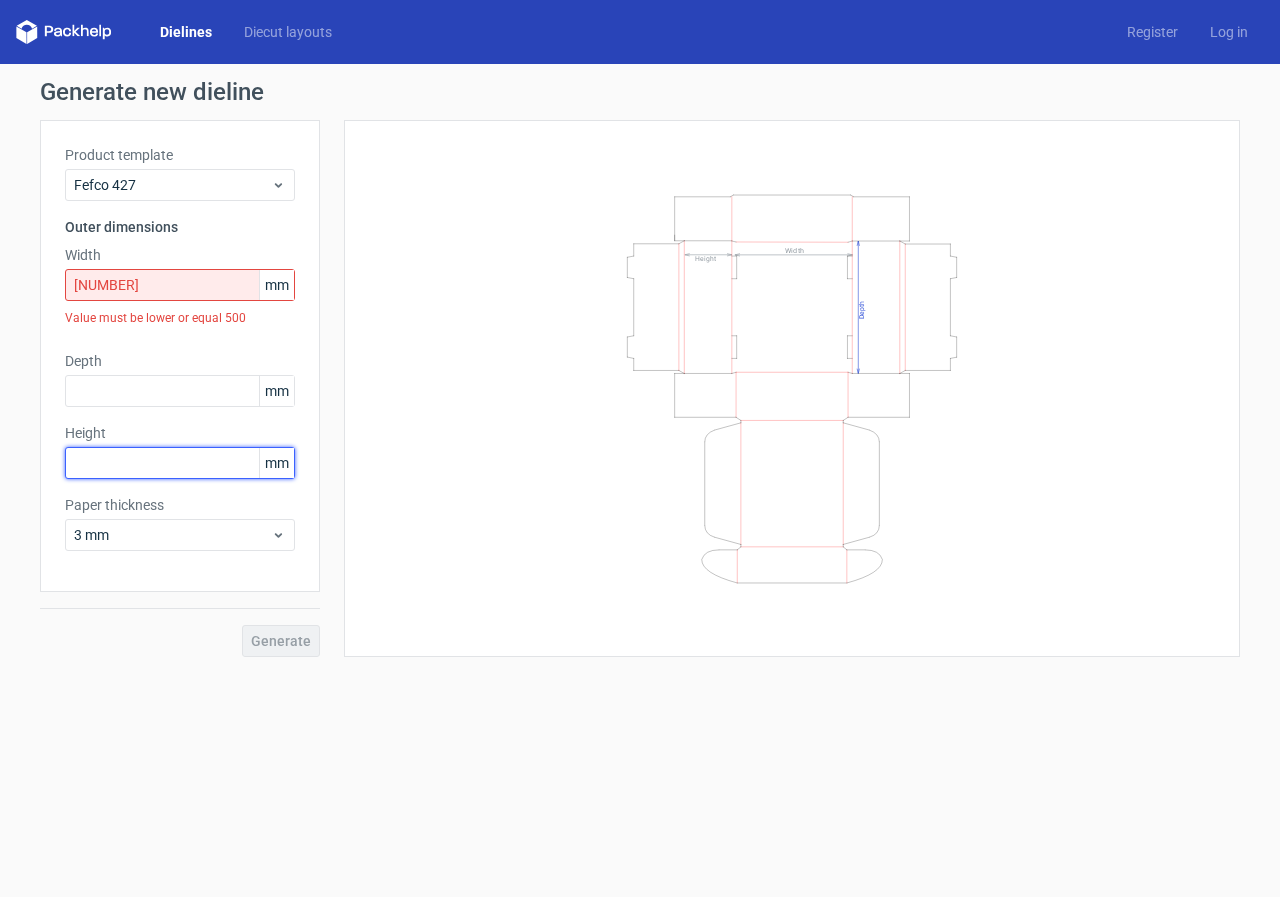 click at bounding box center [180, 463] 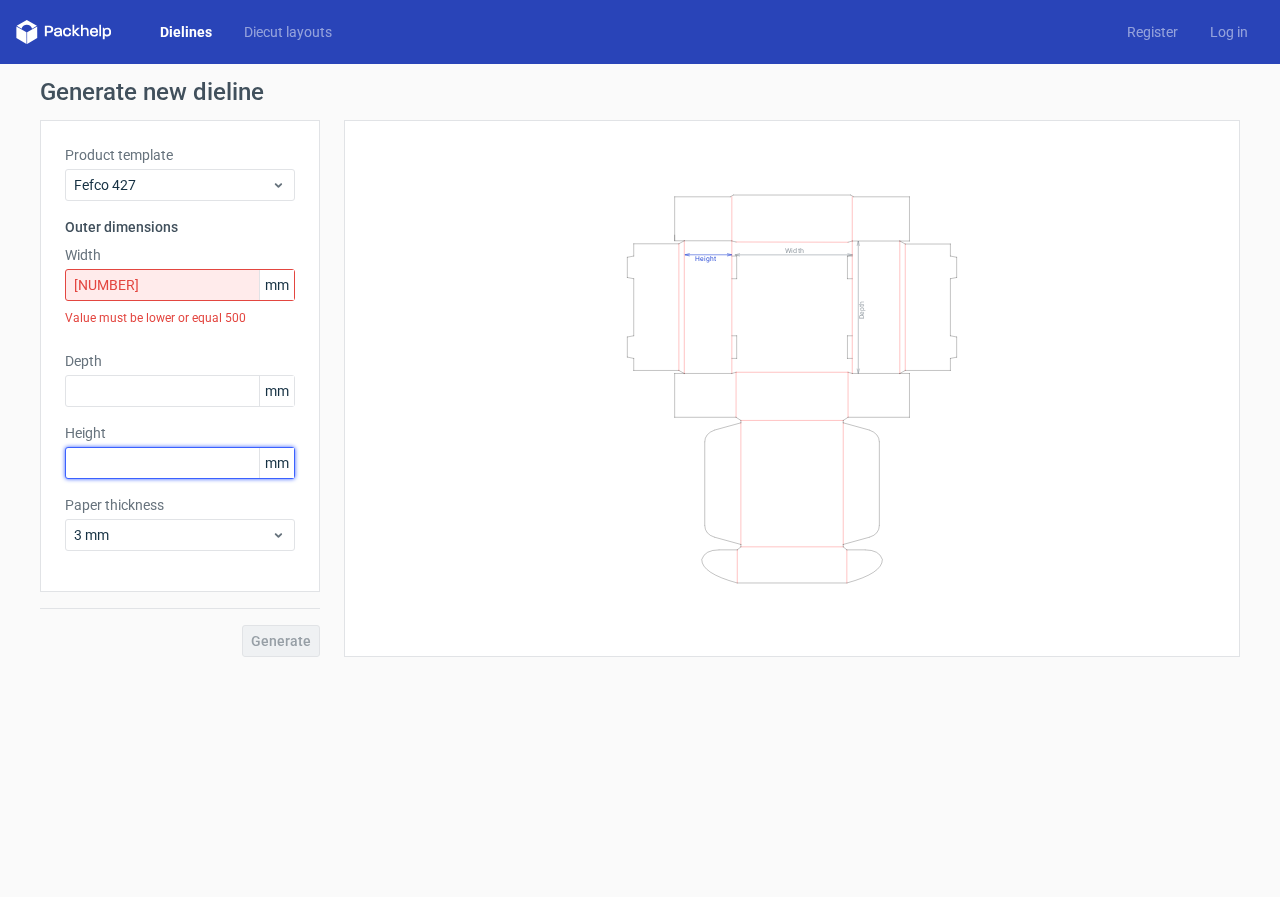 click at bounding box center [180, 463] 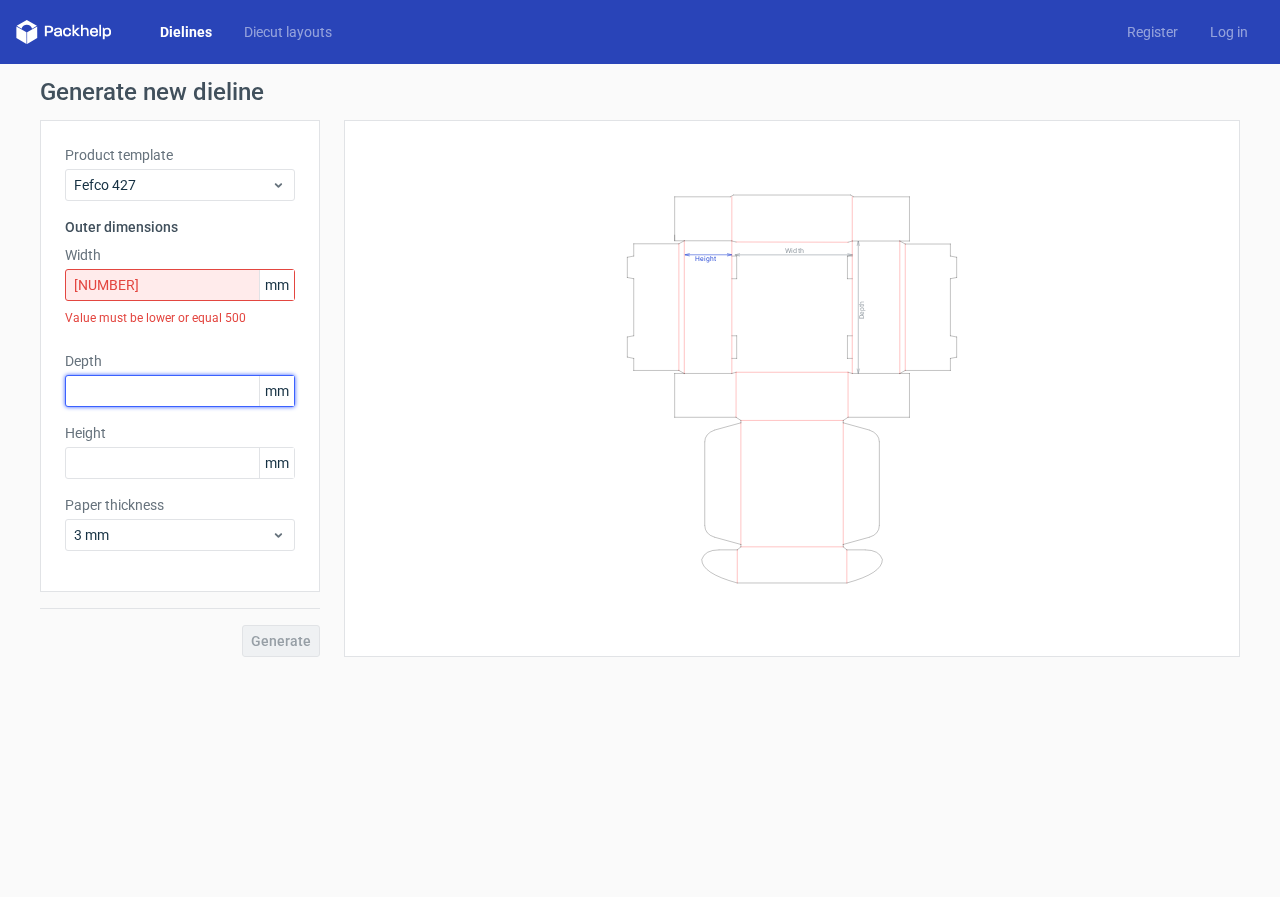 click at bounding box center [180, 391] 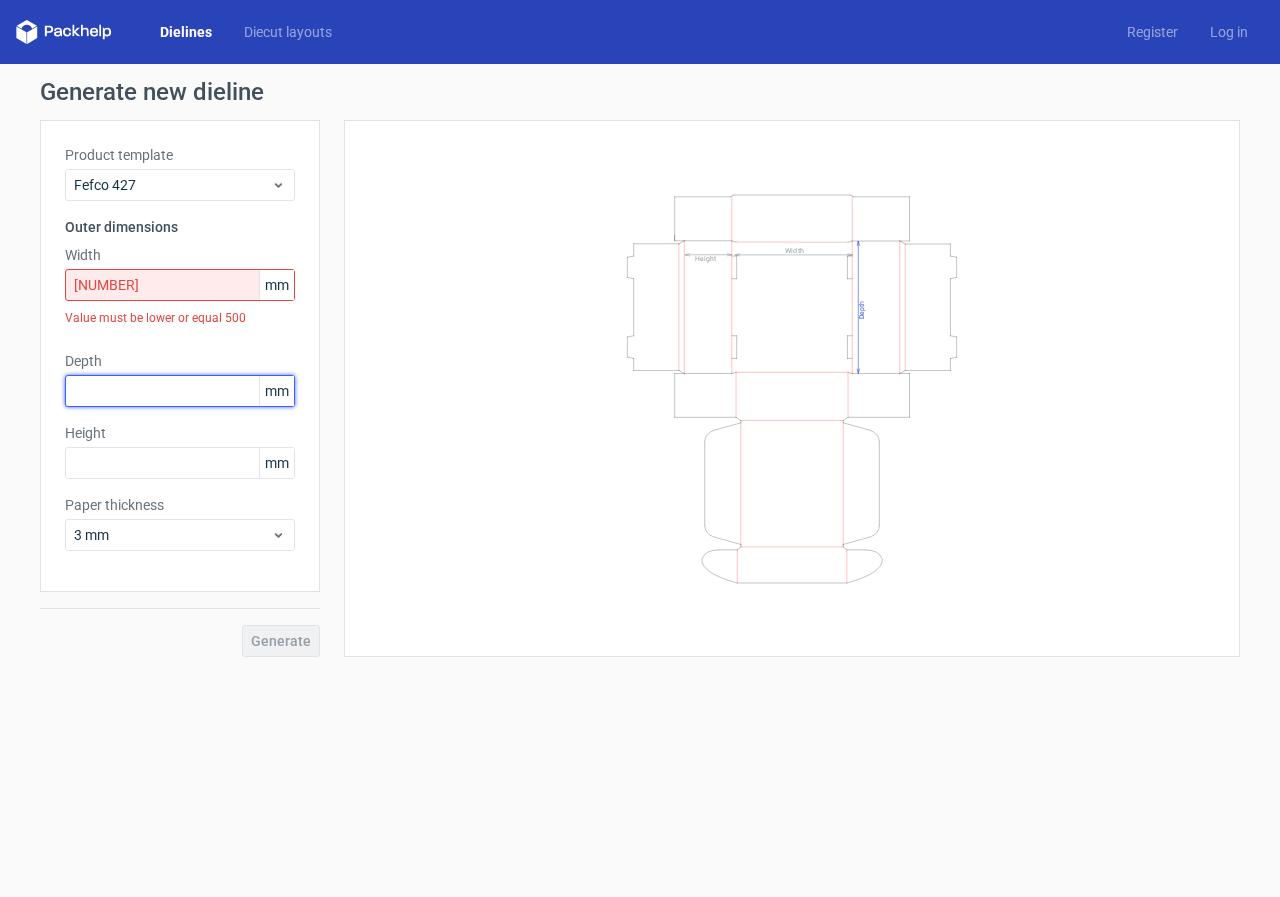 click at bounding box center [180, 391] 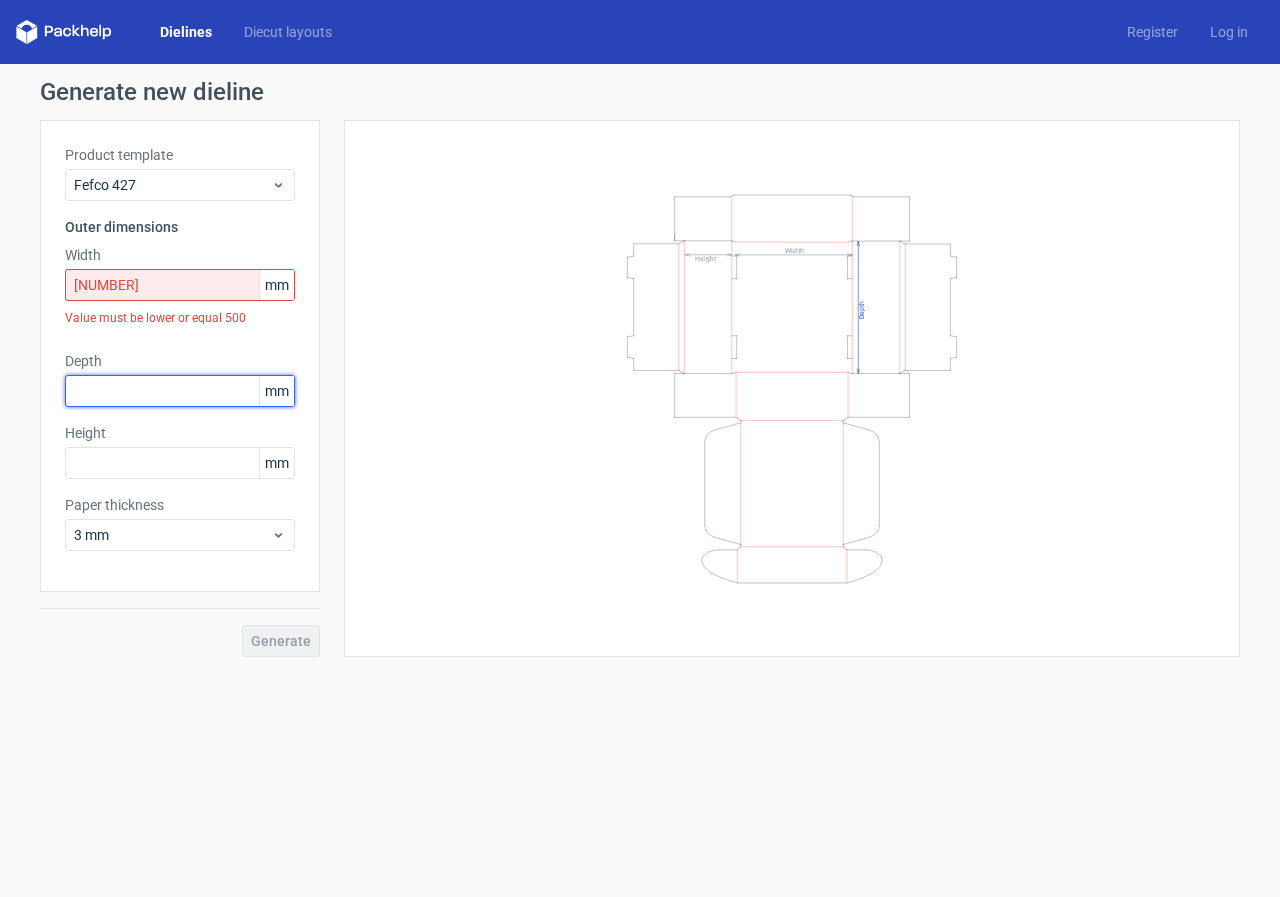paste on "[NUMBER]" 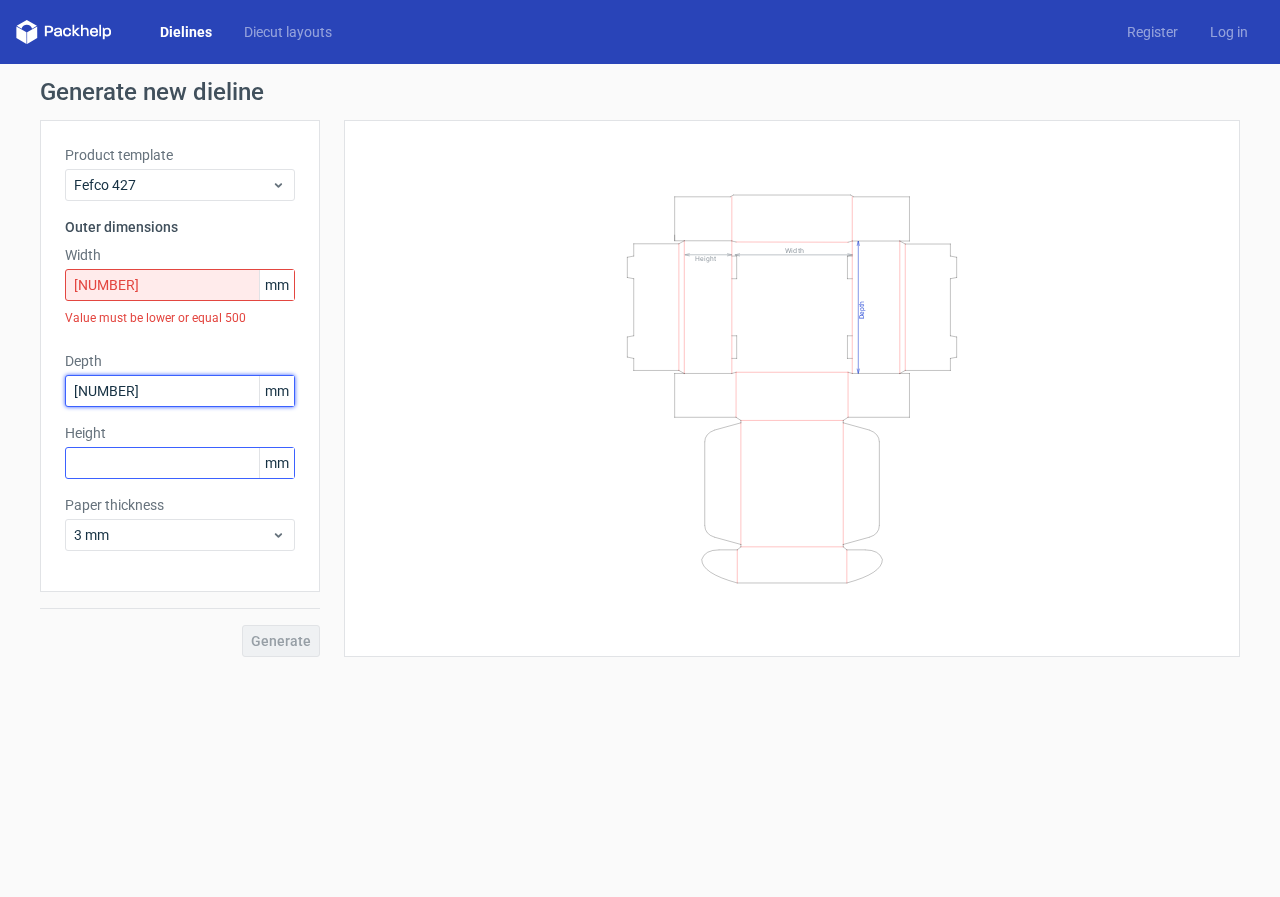 type on "[NUMBER]" 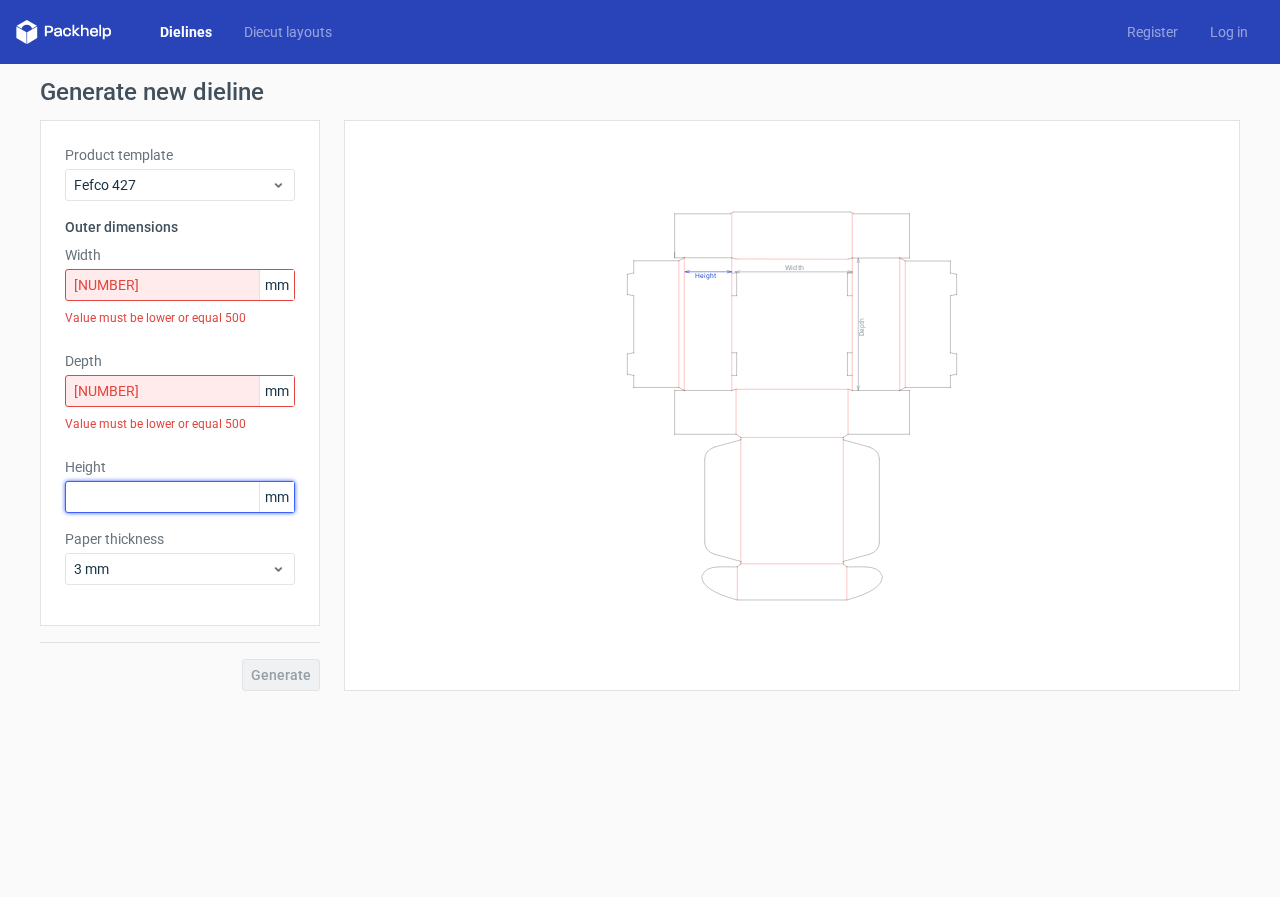 click on "Product template Fefco 427 Outer dimensions Width [NUMBER] mm Value must be lower or equal 500 Depth [NUMBER] mm Value must be lower or equal 500 Height mm Paper thickness [NUMBER] mm" at bounding box center [180, 373] 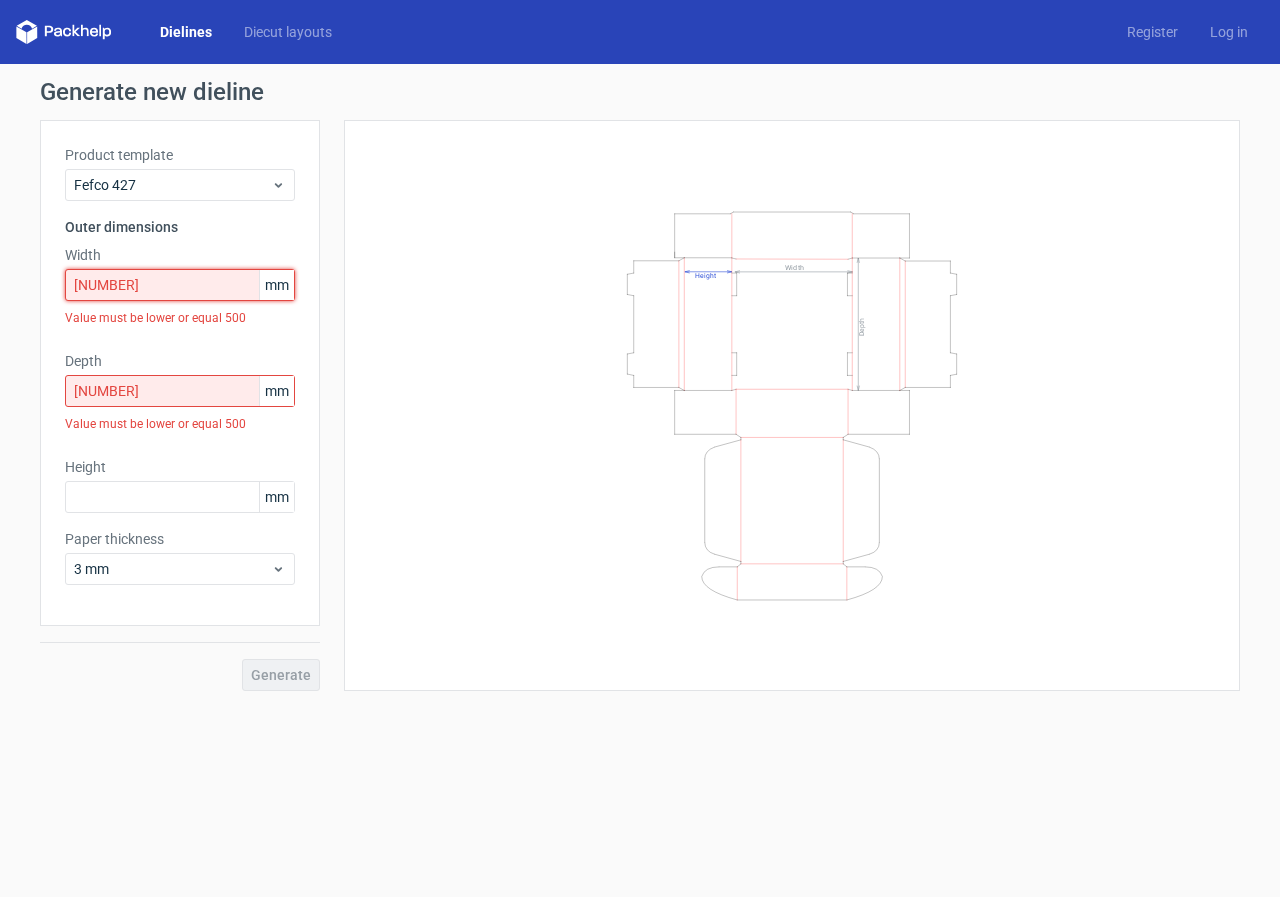 click on "[NUMBER]" at bounding box center [180, 285] 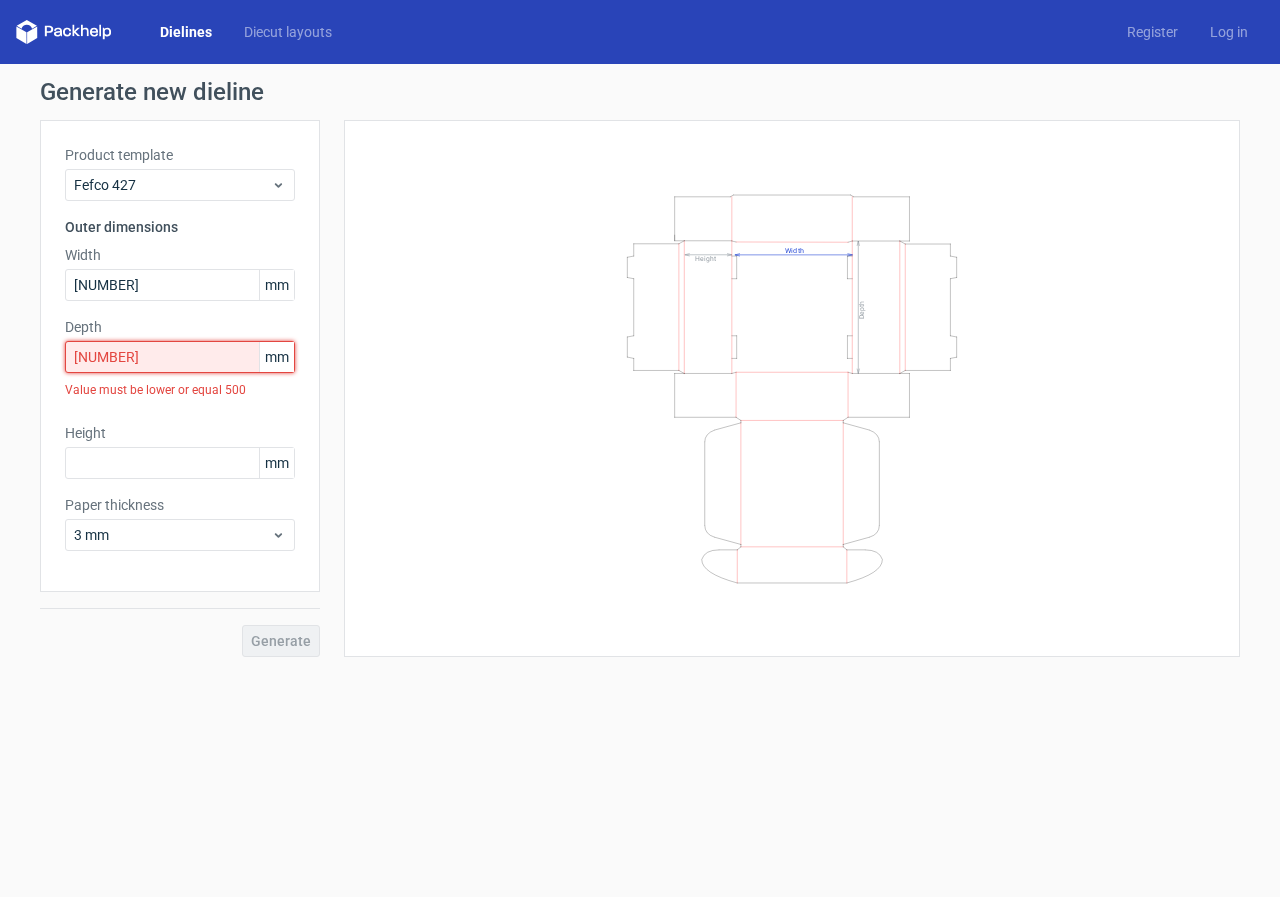 click on "Depth [NUMBER] mm Value must be lower or equal 500" at bounding box center [180, 362] 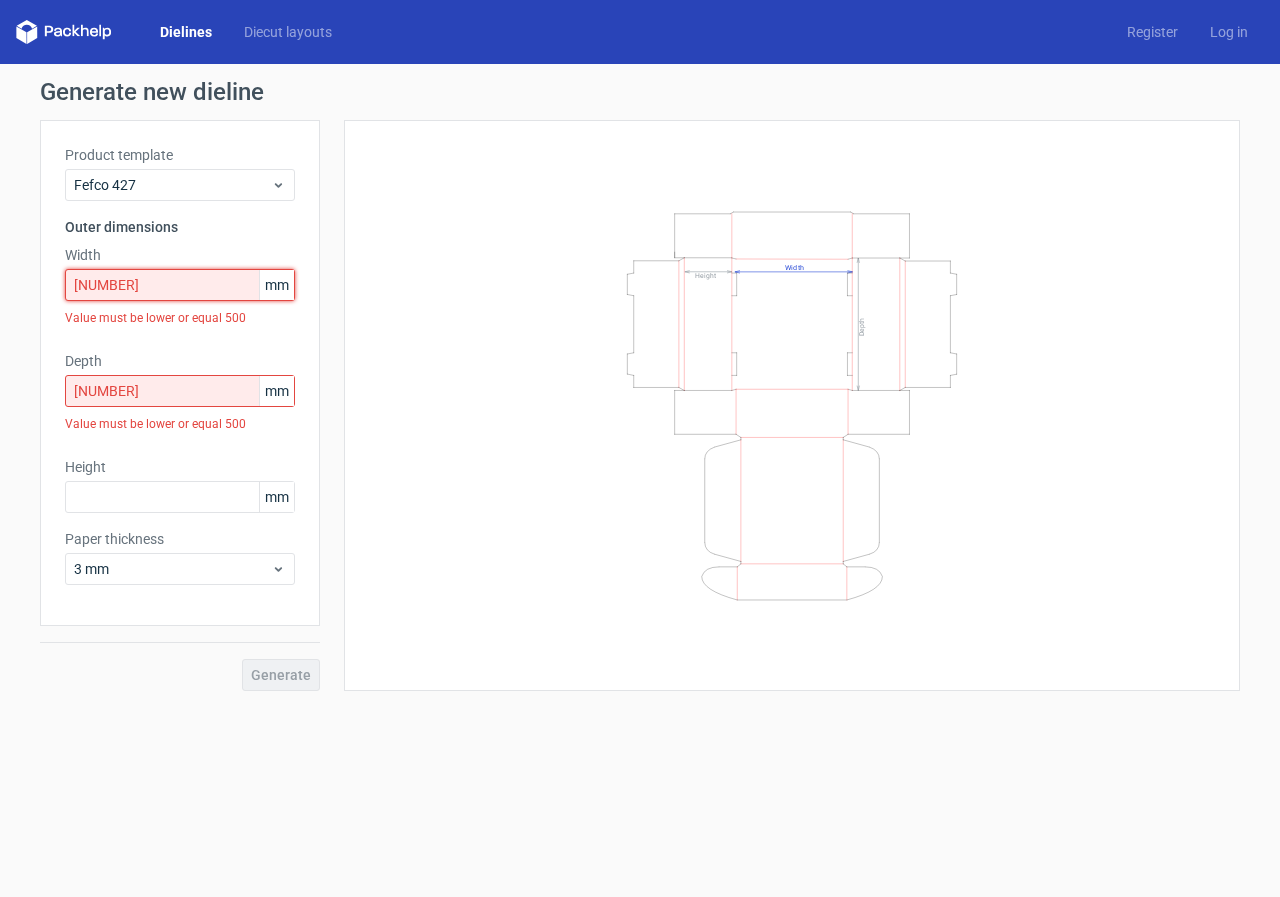 click on "[NUMBER]" at bounding box center [180, 285] 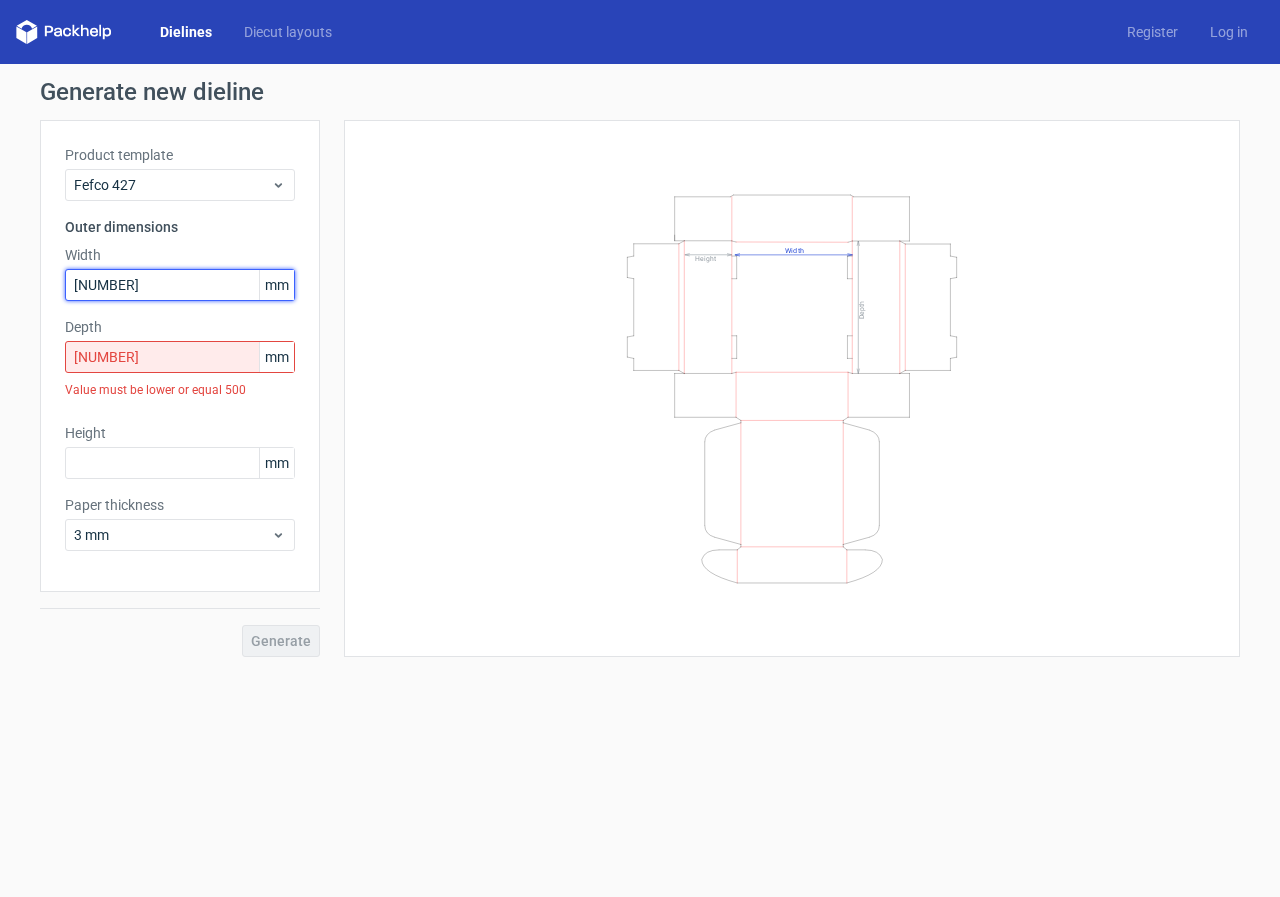 type on "[NUMBER]" 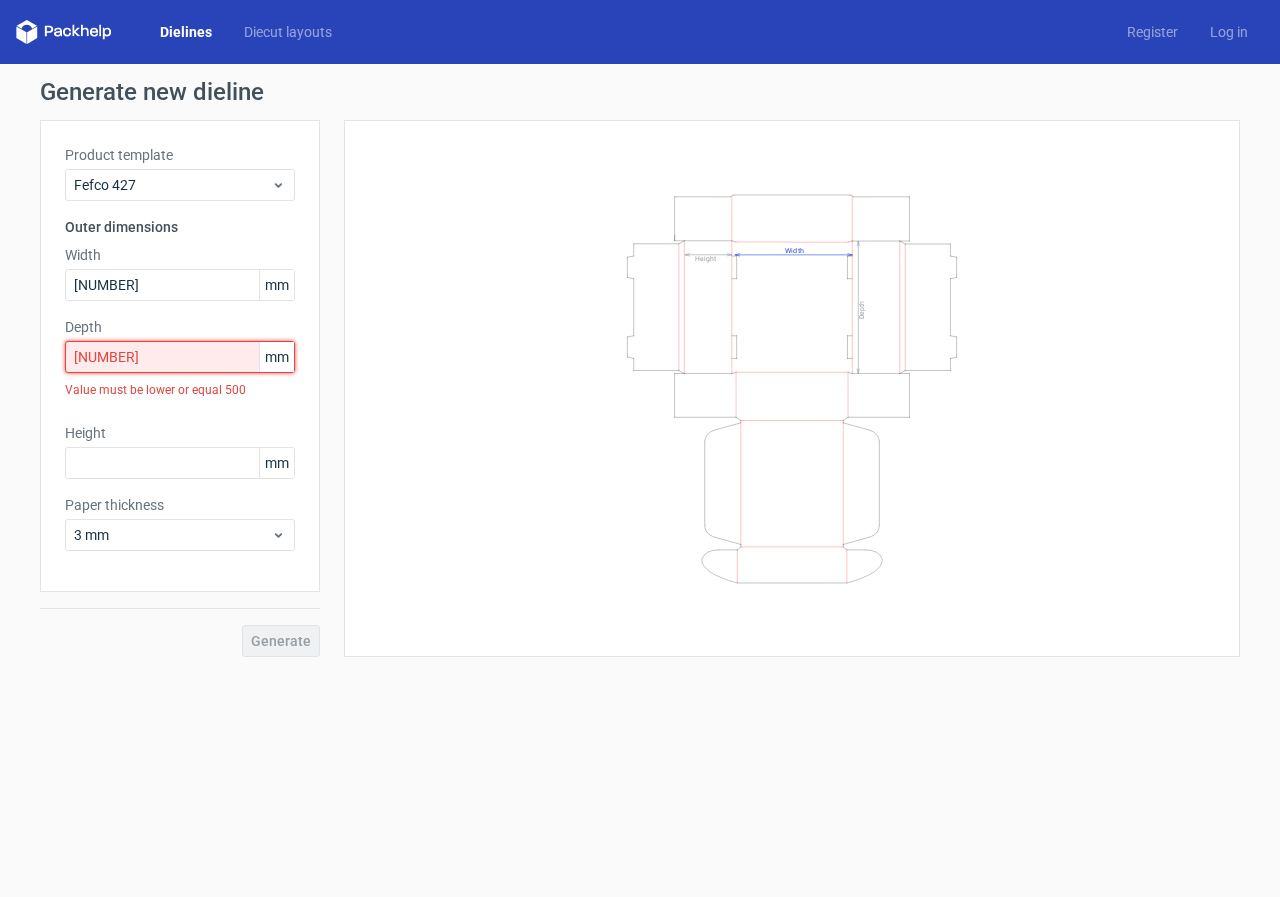 click on "[NUMBER]" at bounding box center (180, 357) 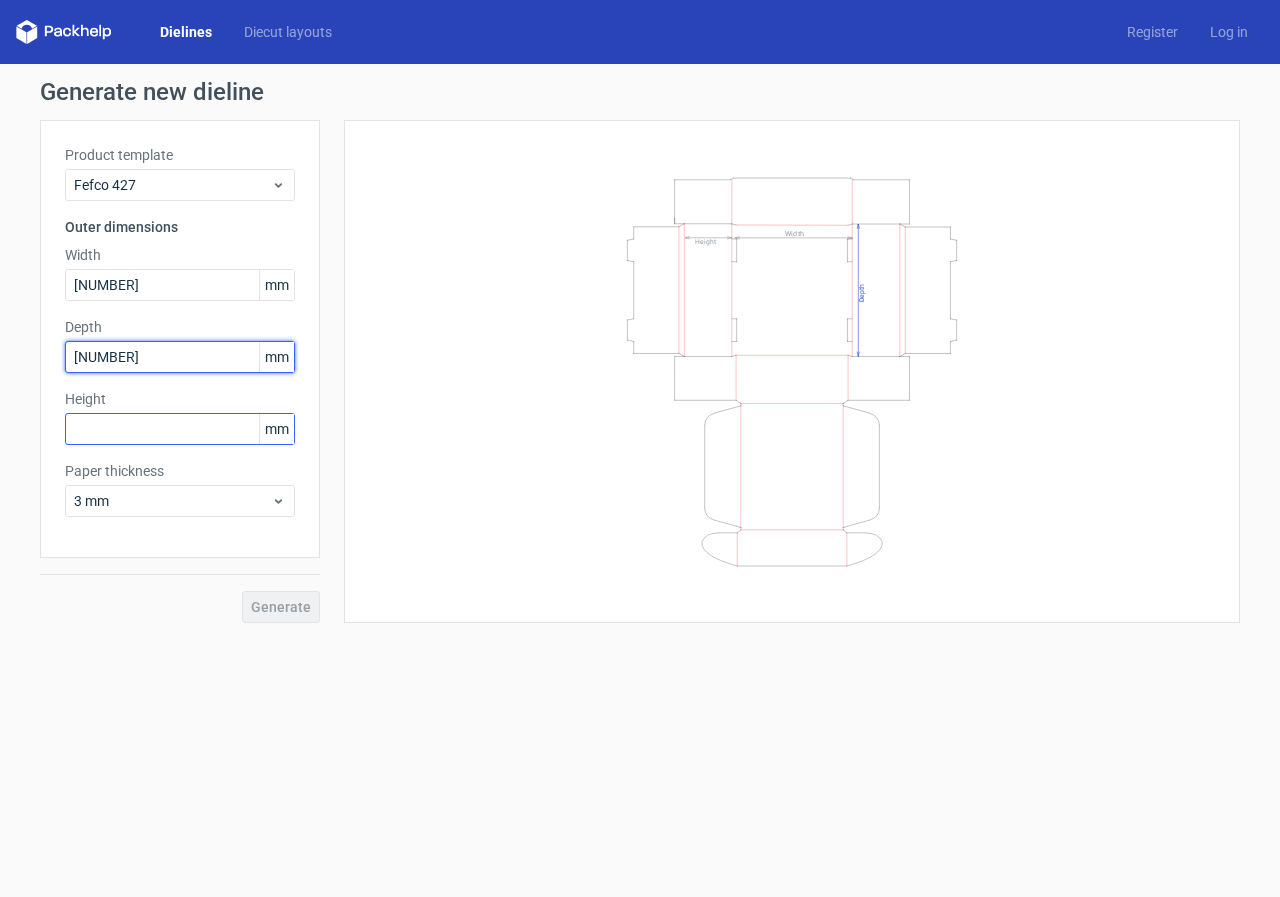 type on "[NUMBER]" 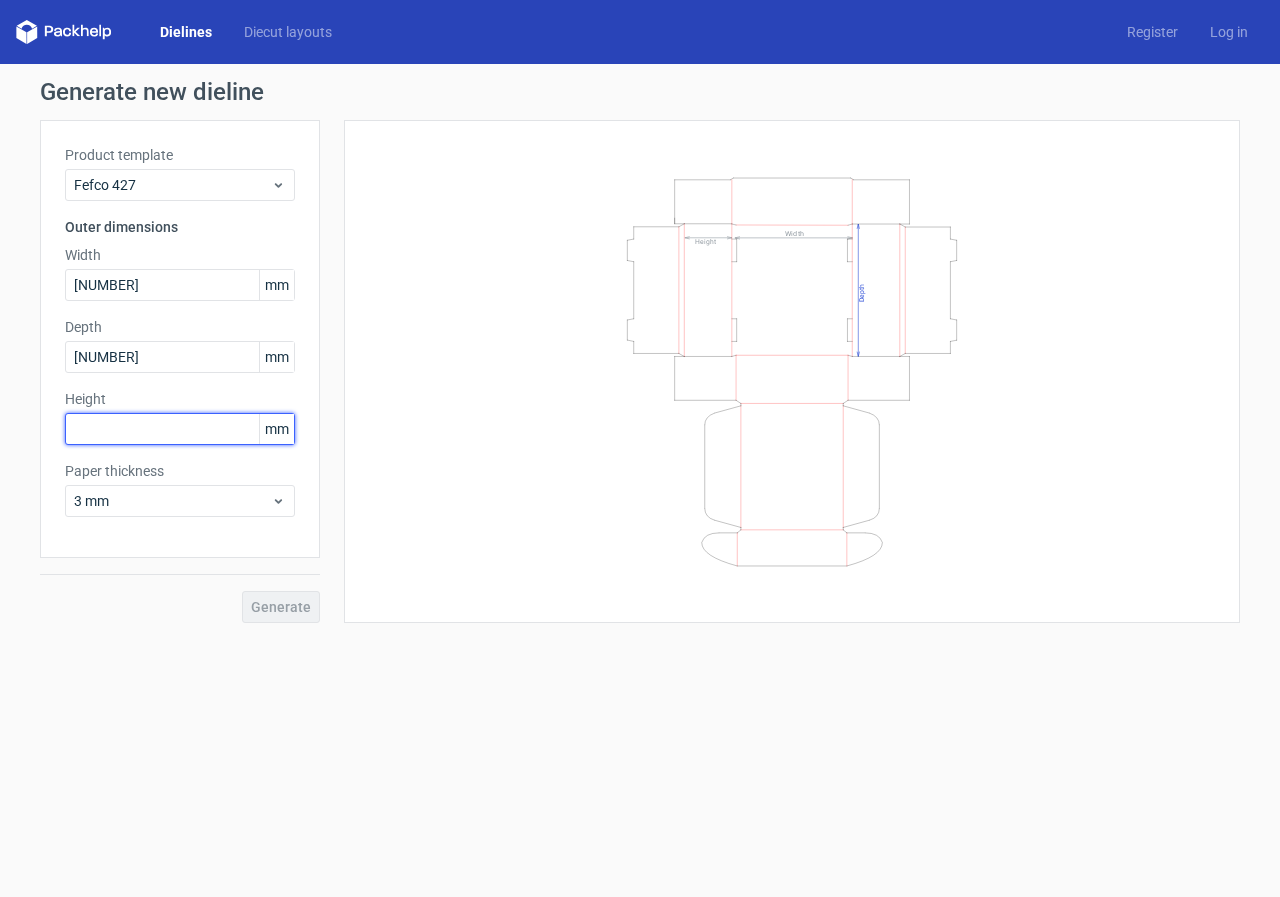 click at bounding box center (180, 429) 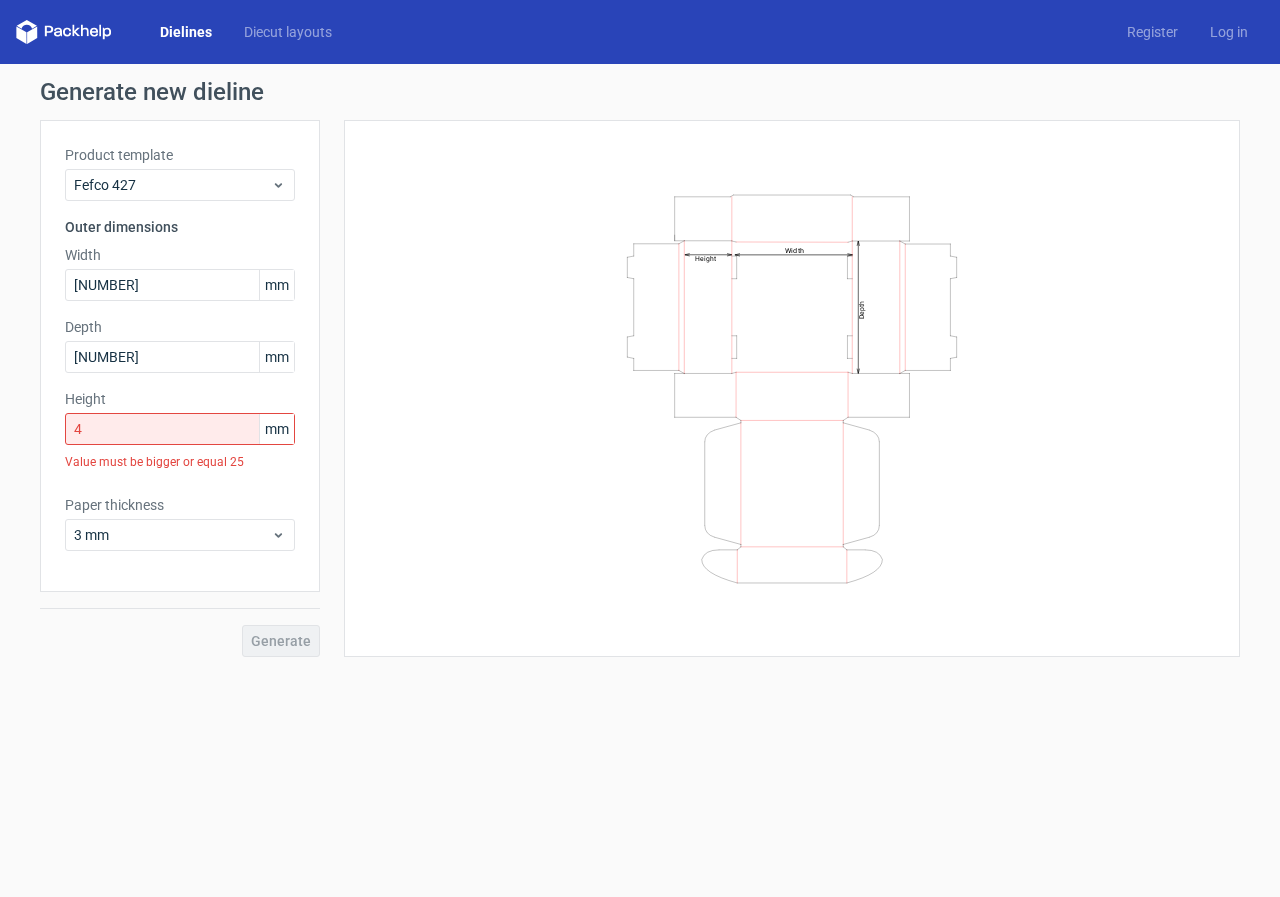 click on "Product template Fefco 427 Outer dimensions Width [NUMBER] mm Depth [NUMBER] mm Height [NUMBER] mm Value must be bigger or equal [NUMBER] Paper thickness [NUMBER] mm Generate" at bounding box center (180, 388) 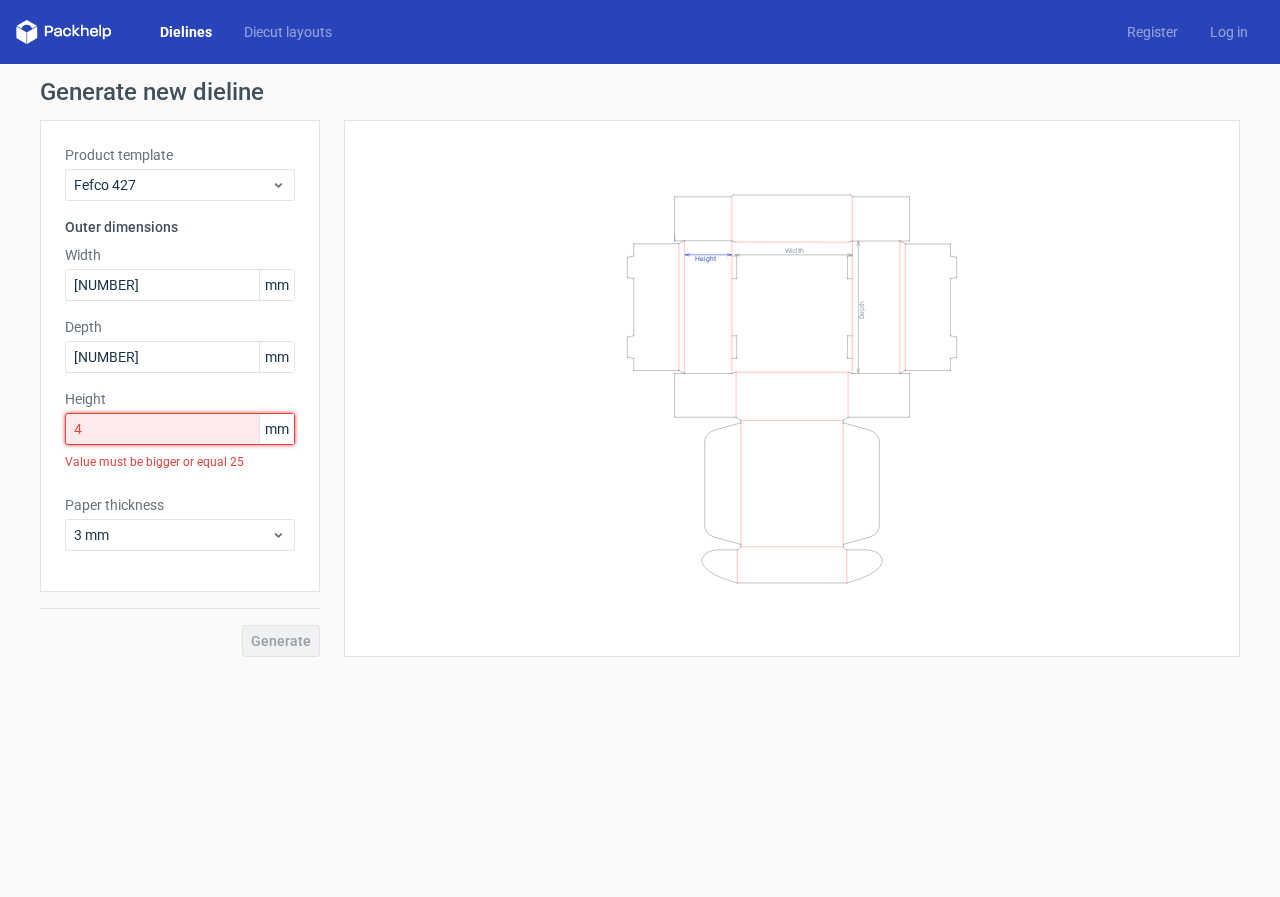 click on "4" at bounding box center (180, 429) 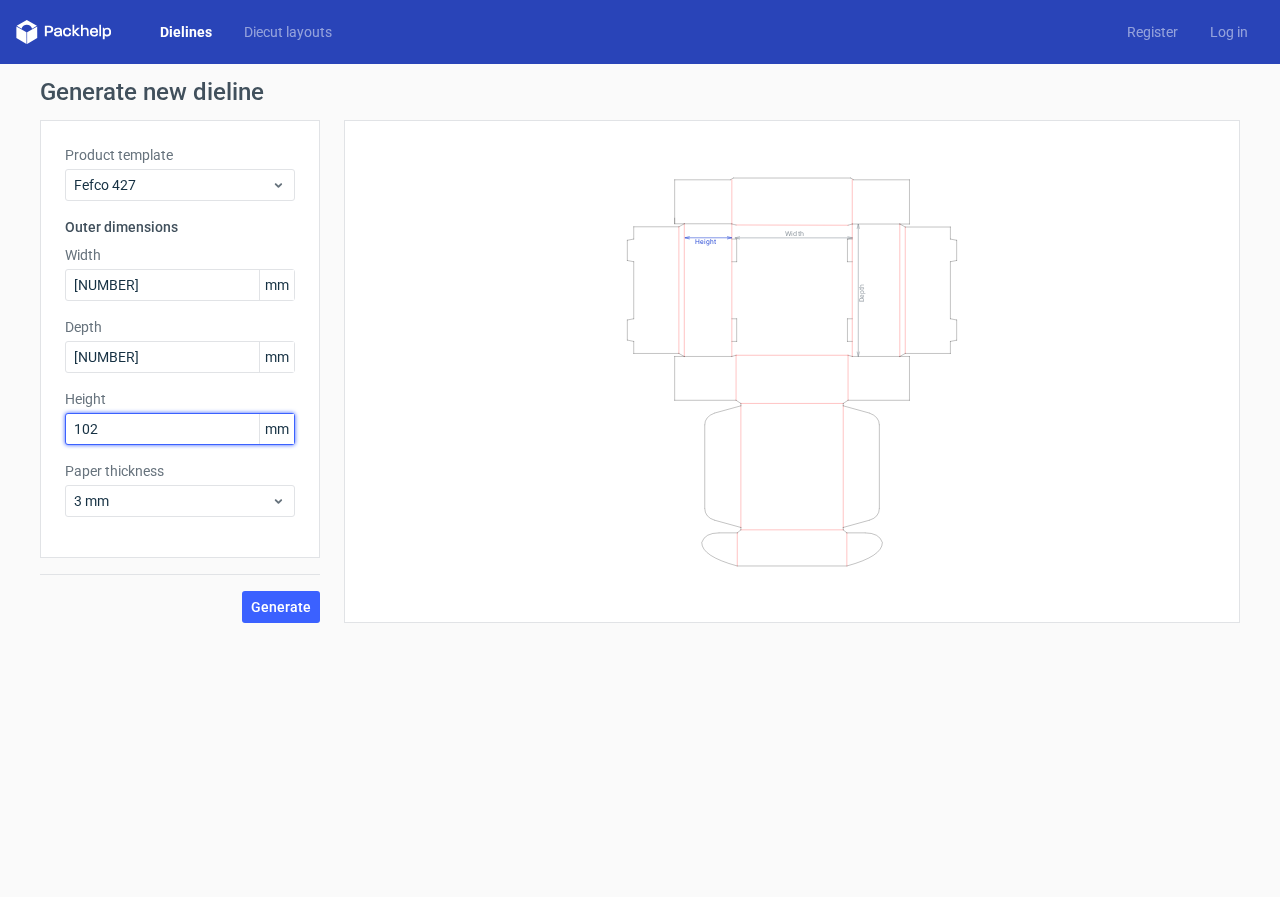 type on "102" 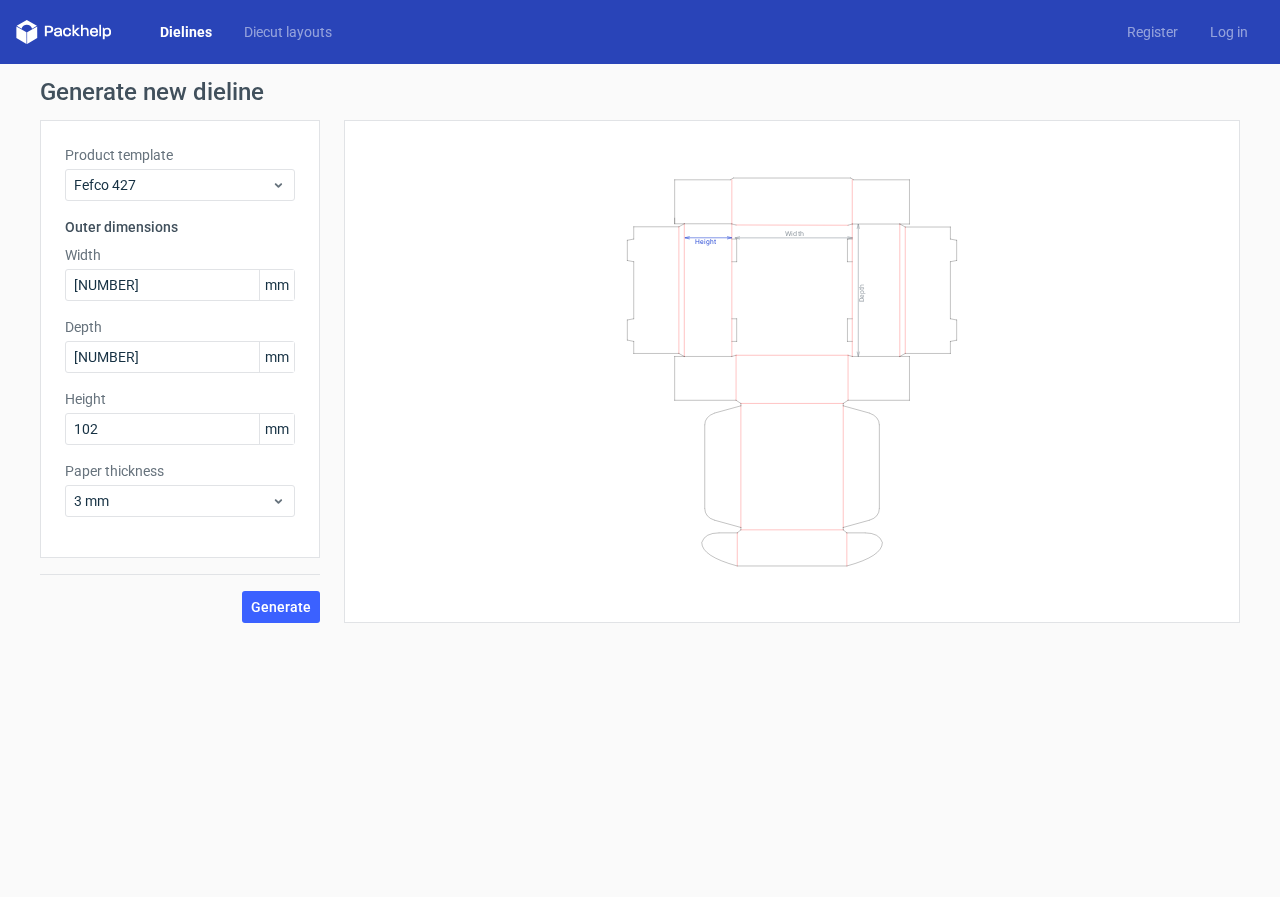 click on "Width
Depth
Height" 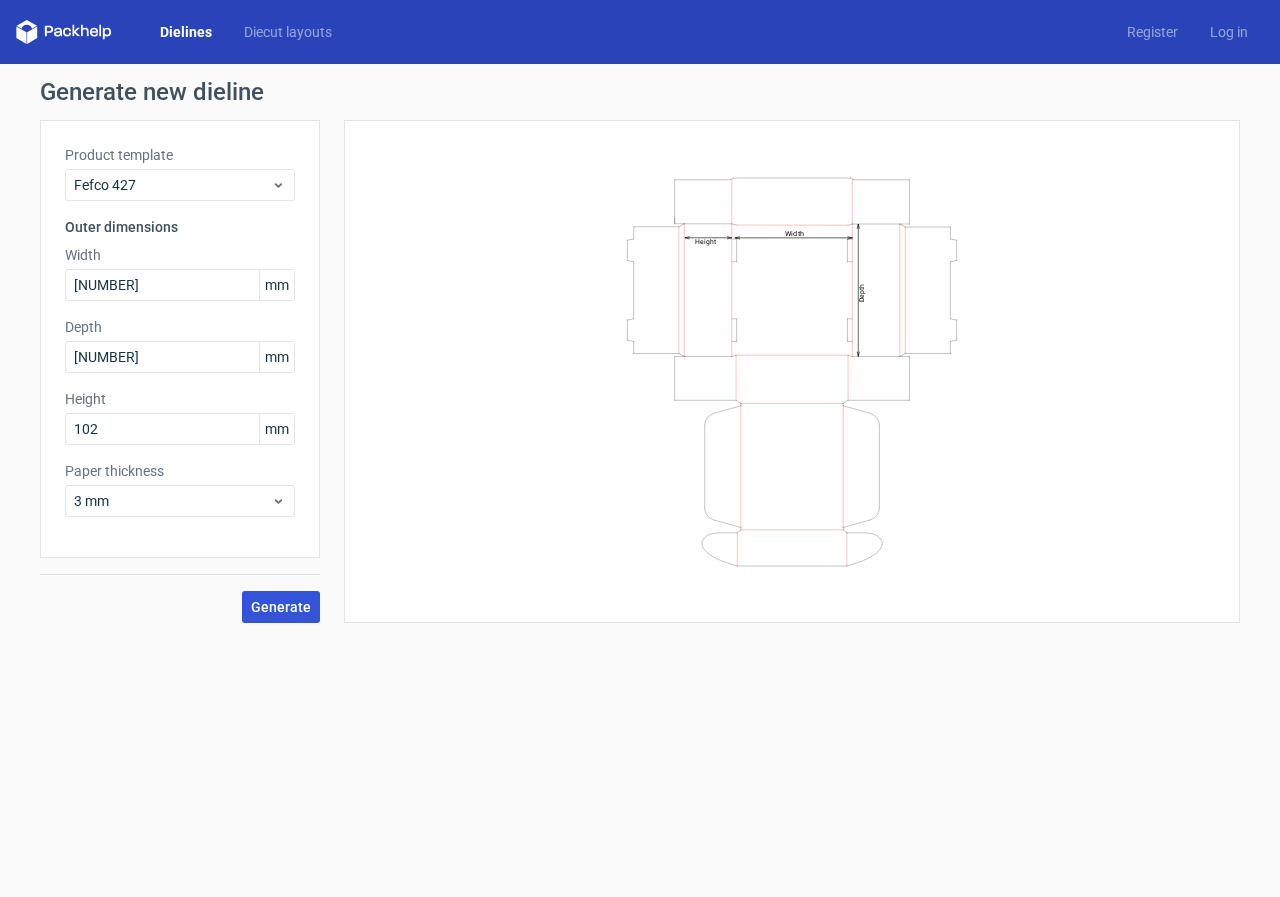 click on "Generate" at bounding box center (281, 607) 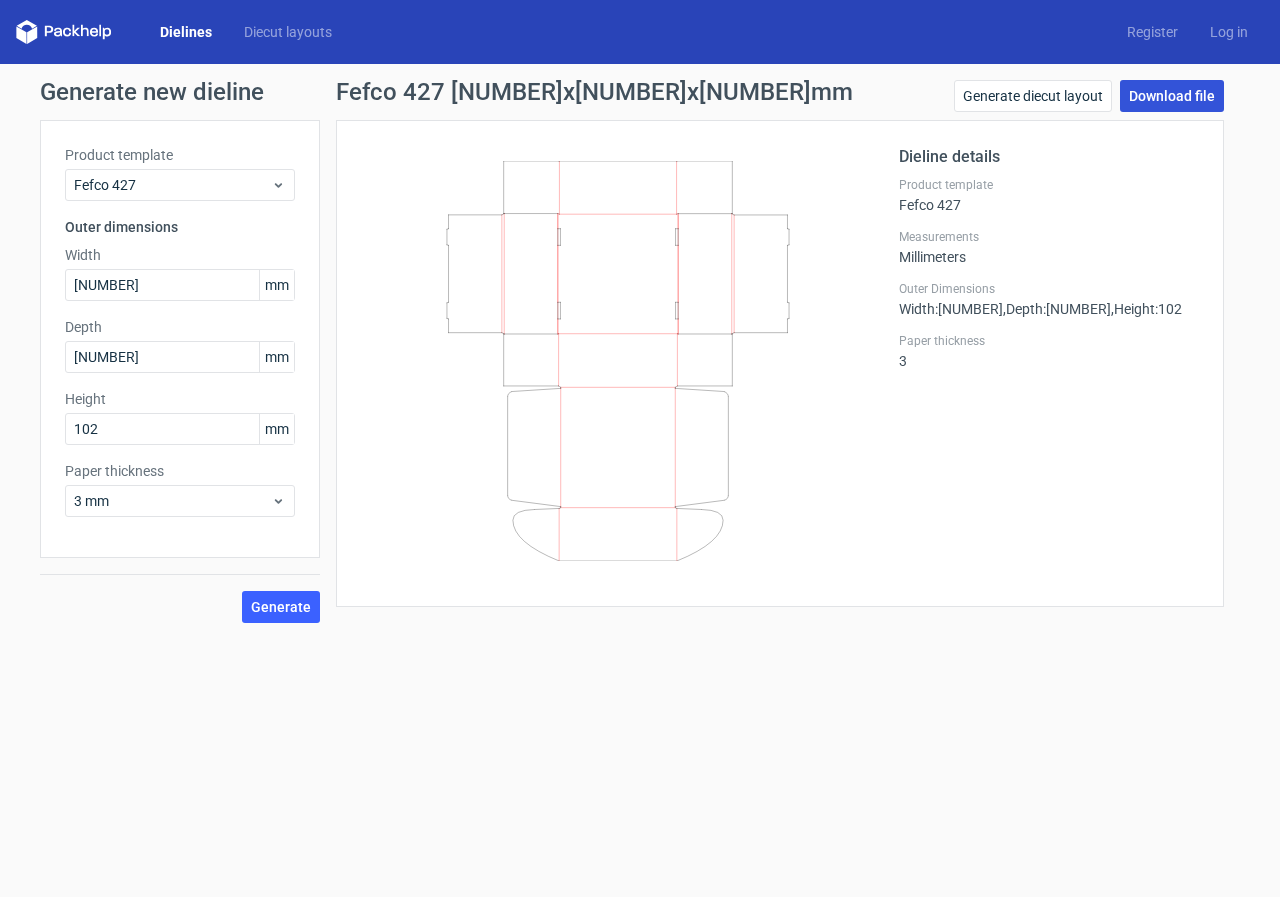 click on "Download file" at bounding box center (1172, 96) 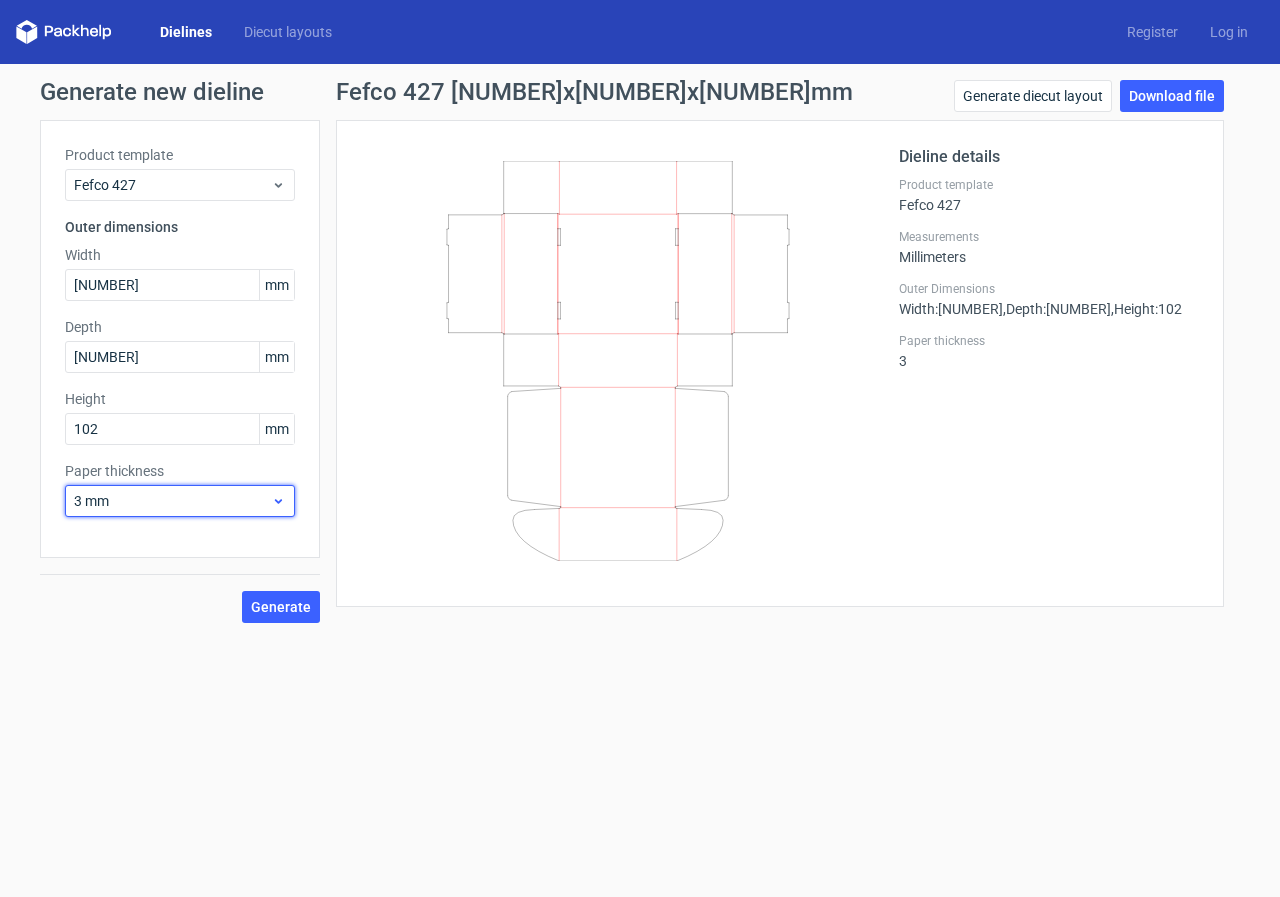 click on "3 mm" at bounding box center [172, 501] 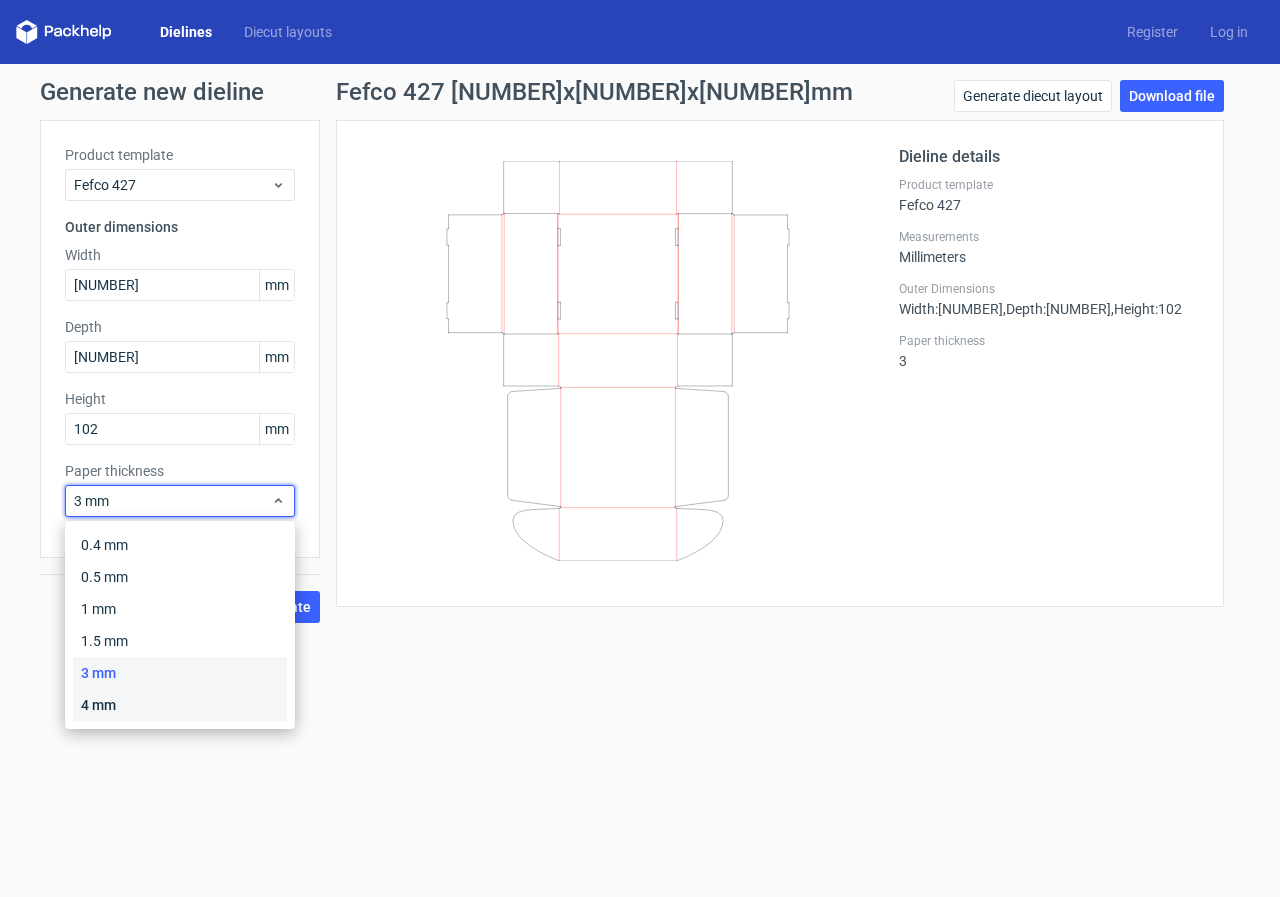 click on "4 mm" at bounding box center (180, 705) 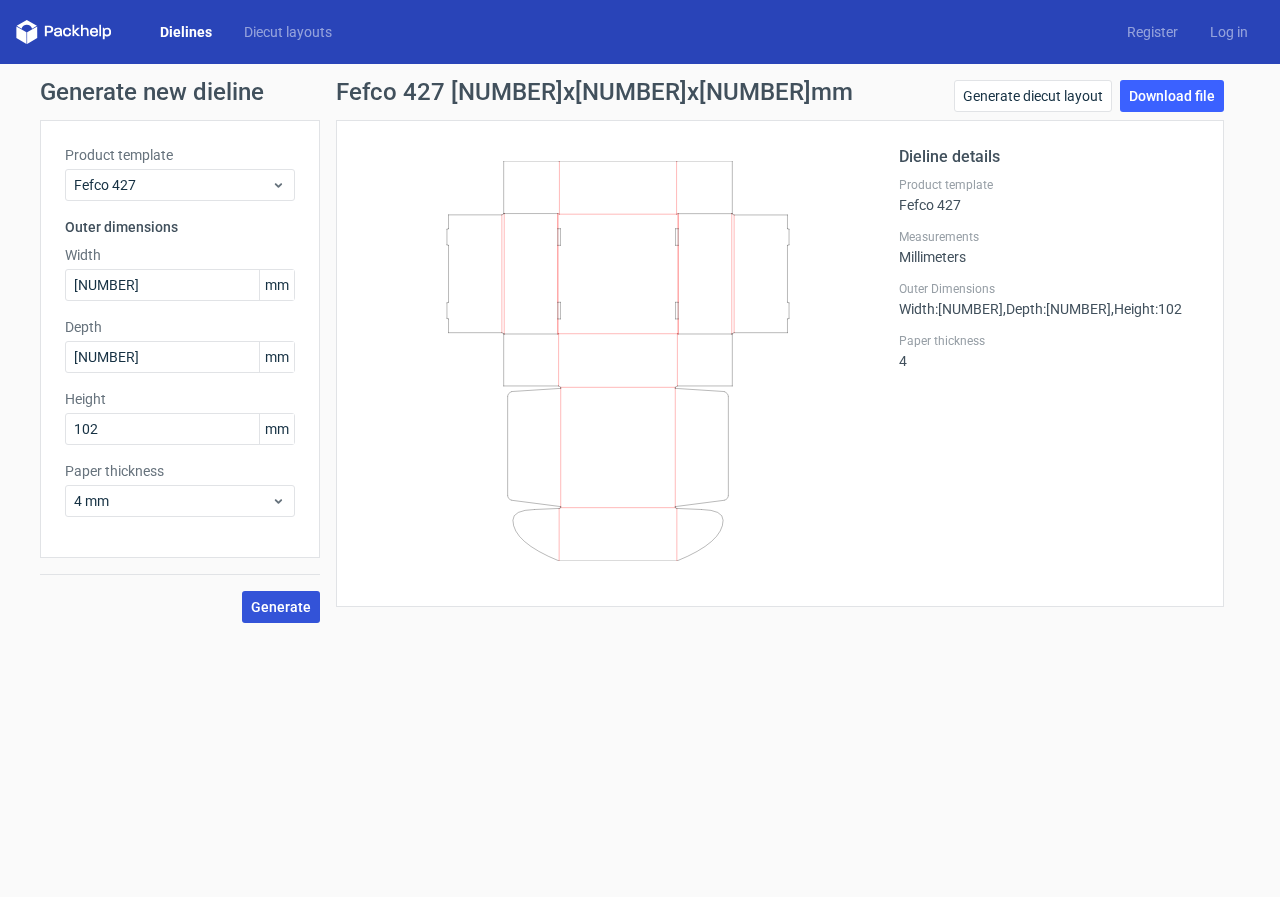 click on "Generate" at bounding box center (281, 607) 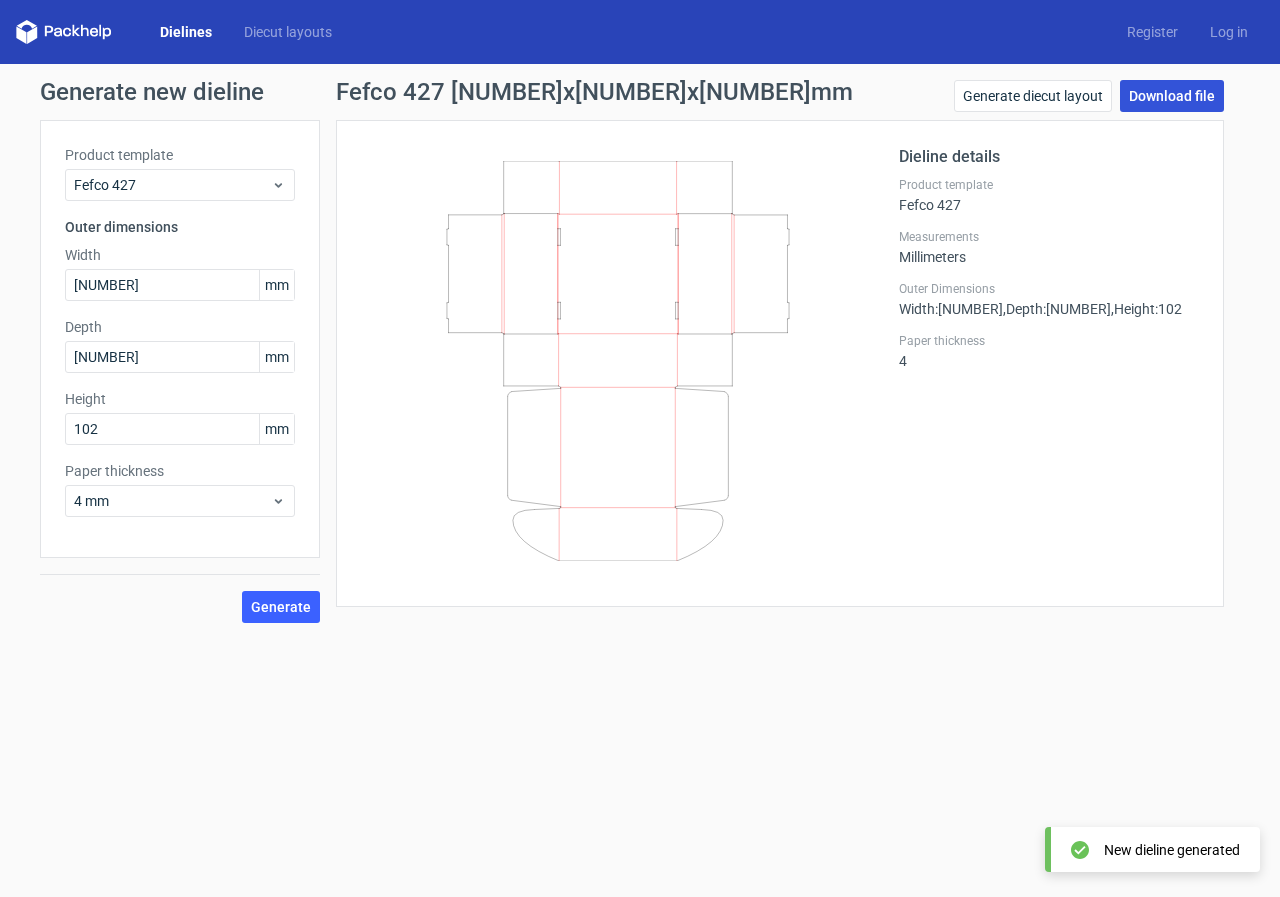 click on "Download file" at bounding box center (1172, 96) 